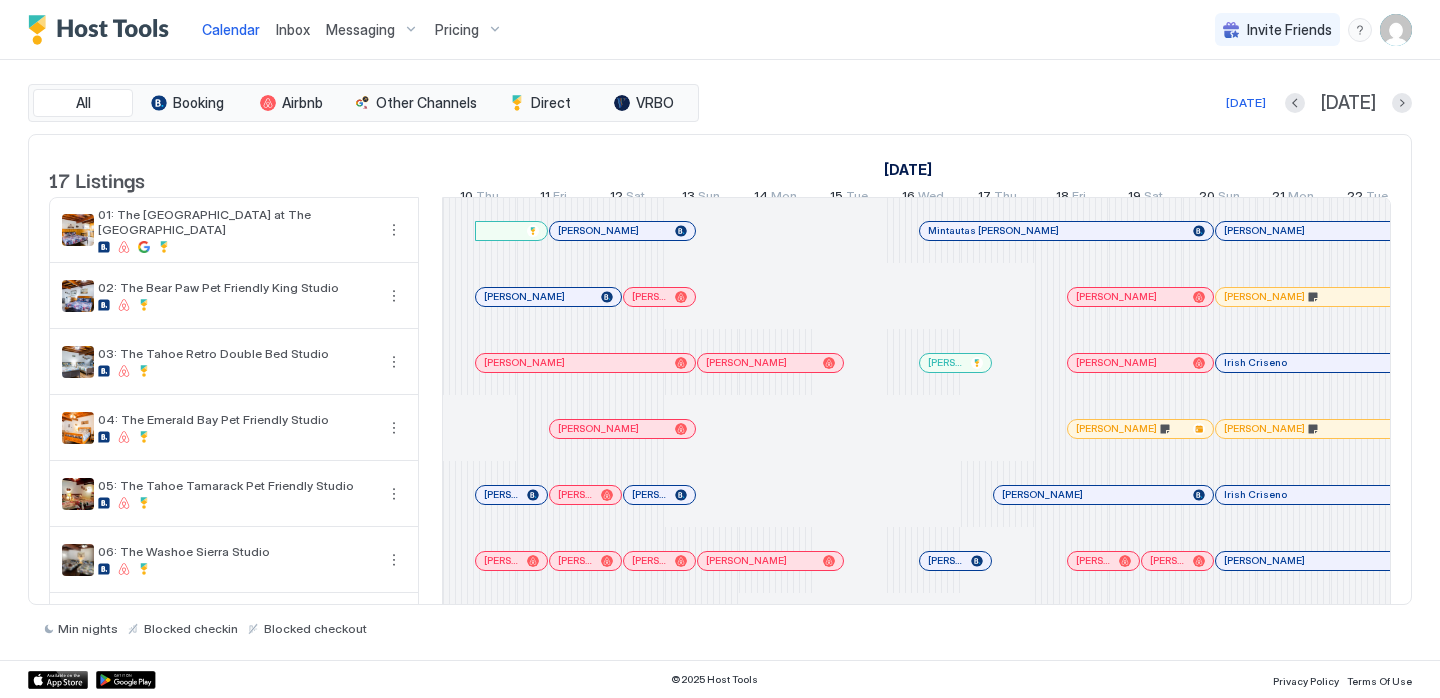 scroll, scrollTop: 0, scrollLeft: 0, axis: both 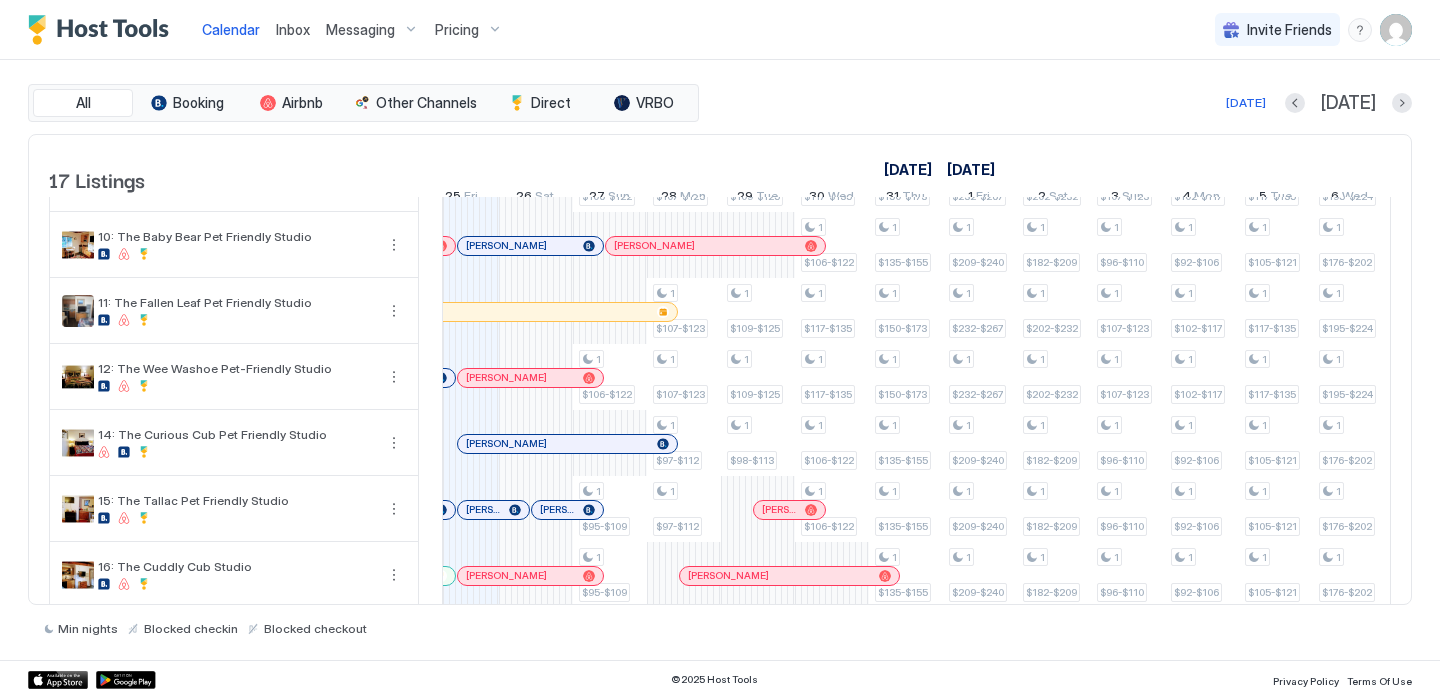 click on "Inbox" at bounding box center (293, 29) 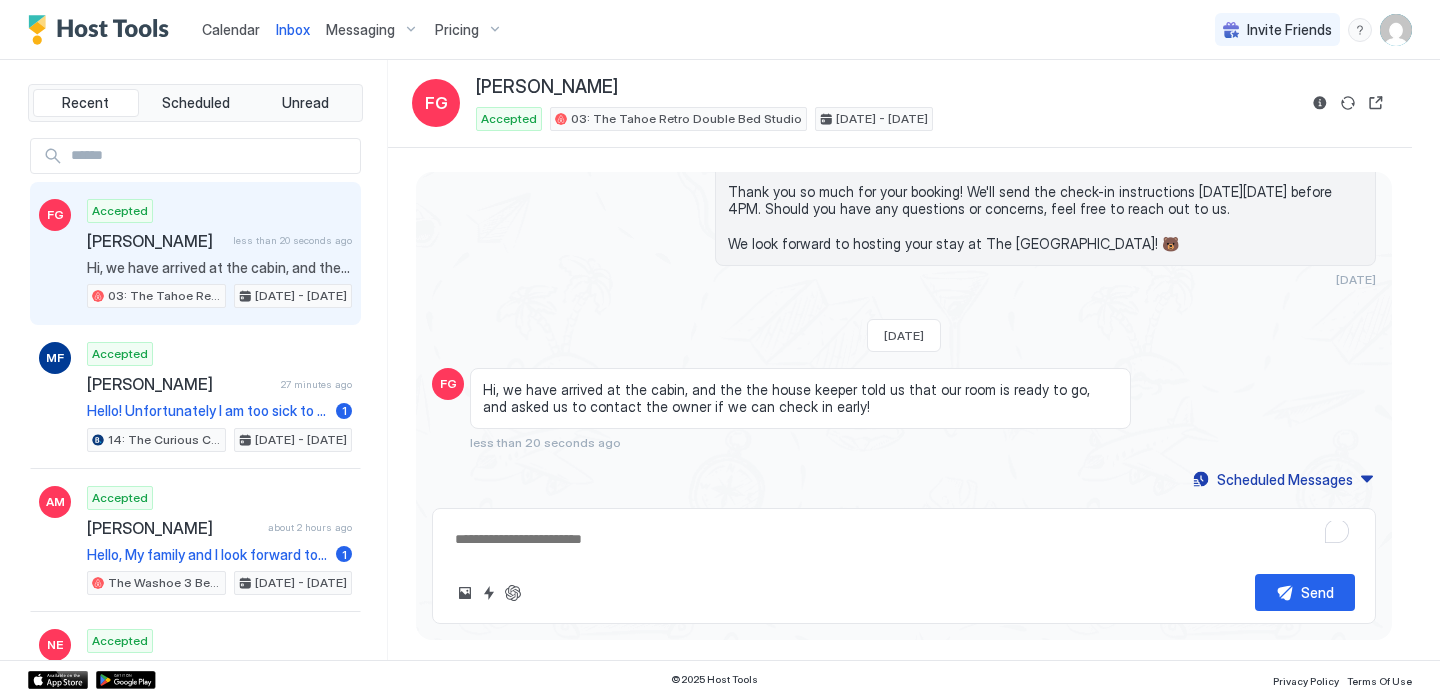 scroll, scrollTop: 183, scrollLeft: 0, axis: vertical 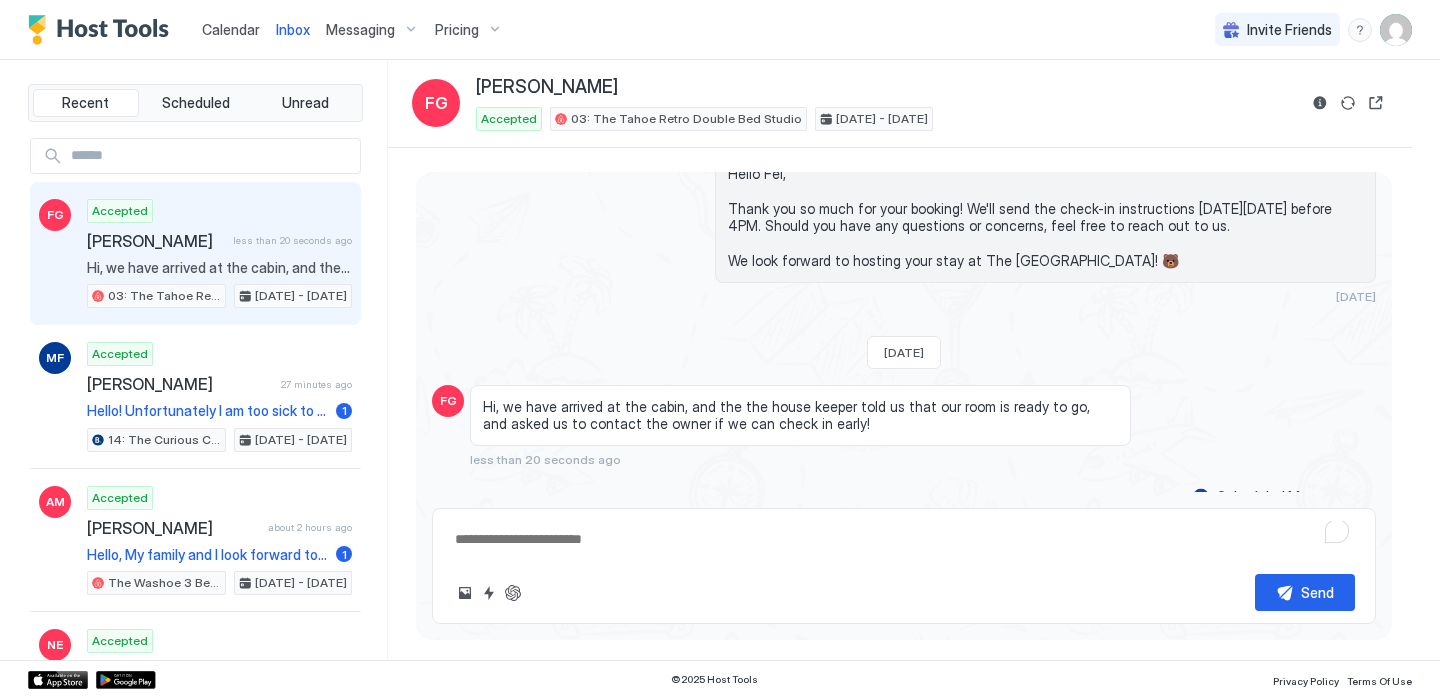click at bounding box center [904, 539] 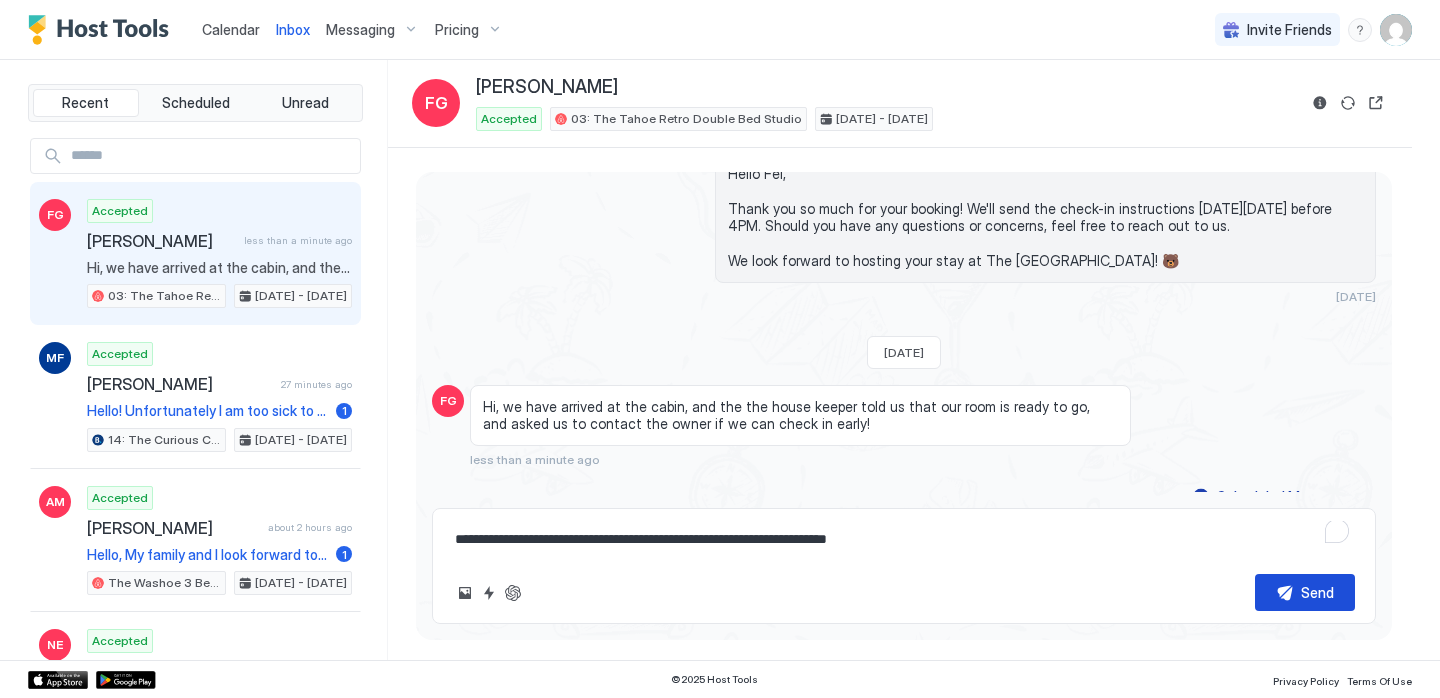 type on "**********" 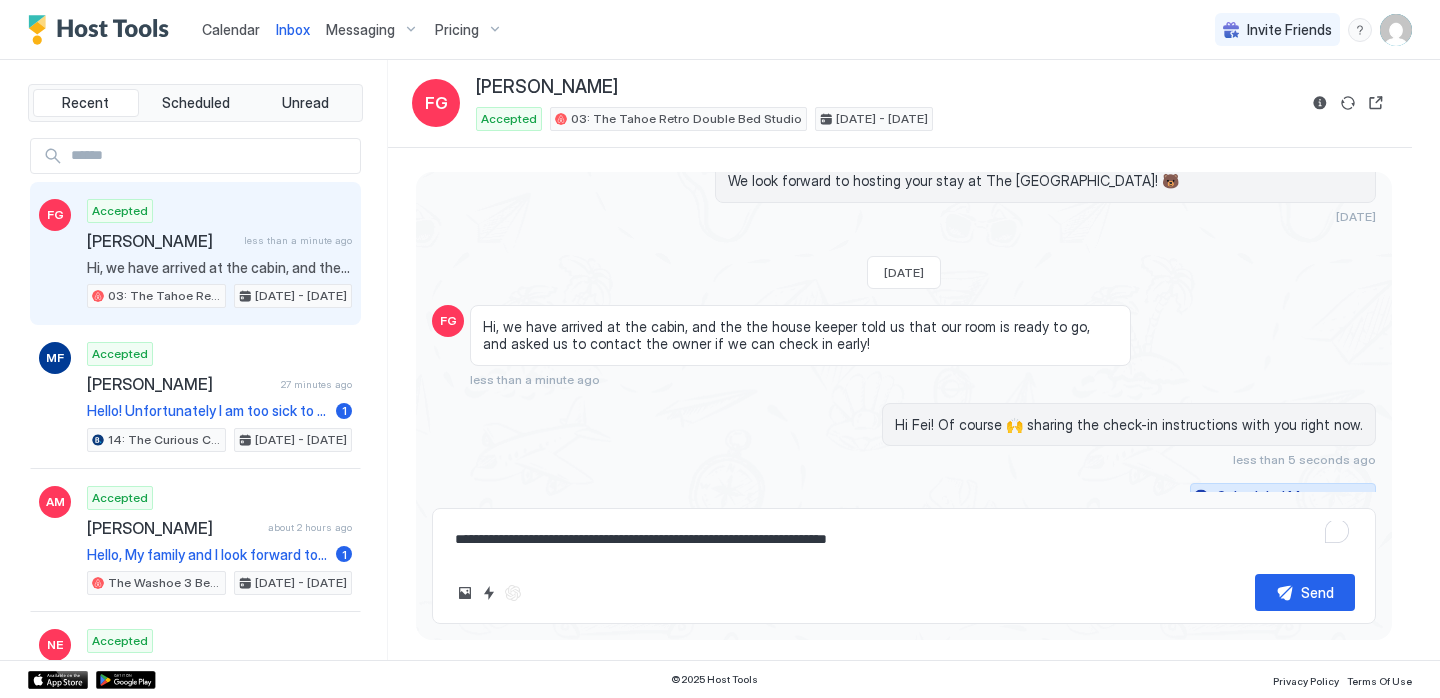 click on "Scheduled Messages" at bounding box center [1285, 496] 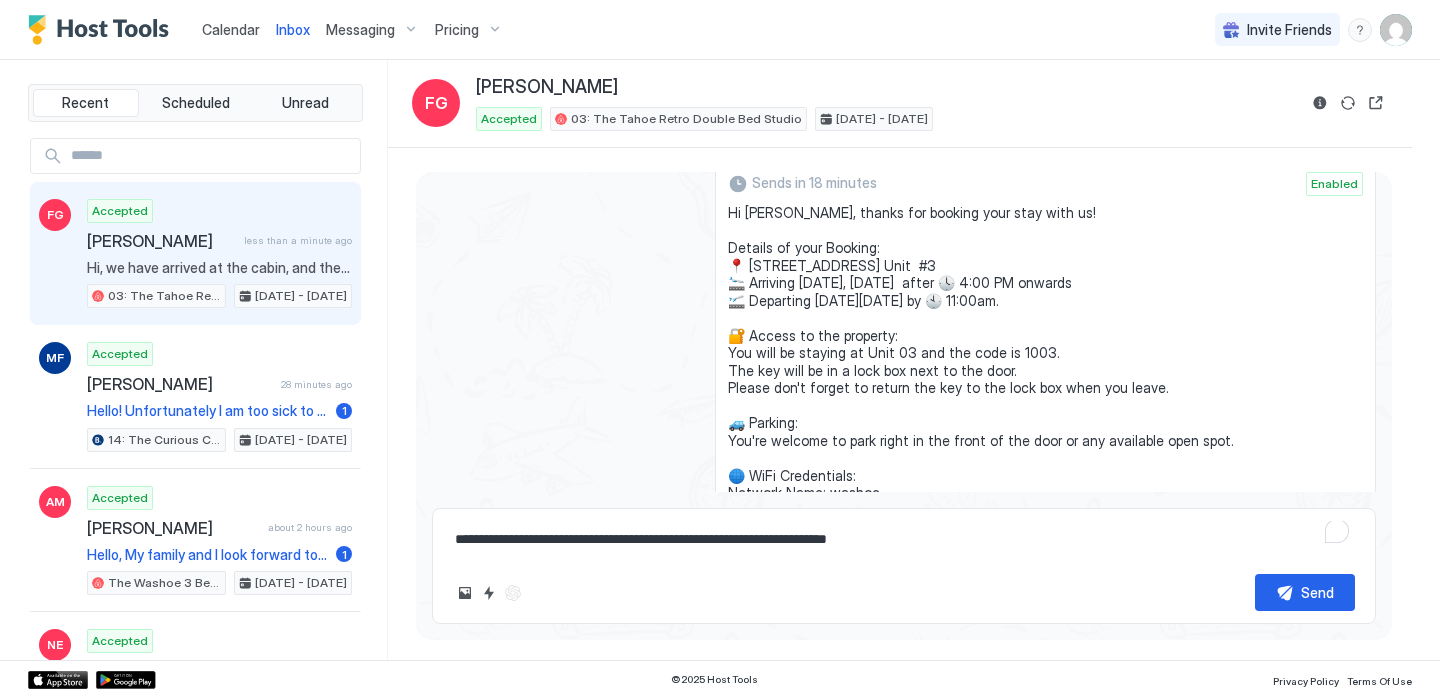 scroll, scrollTop: 874, scrollLeft: 0, axis: vertical 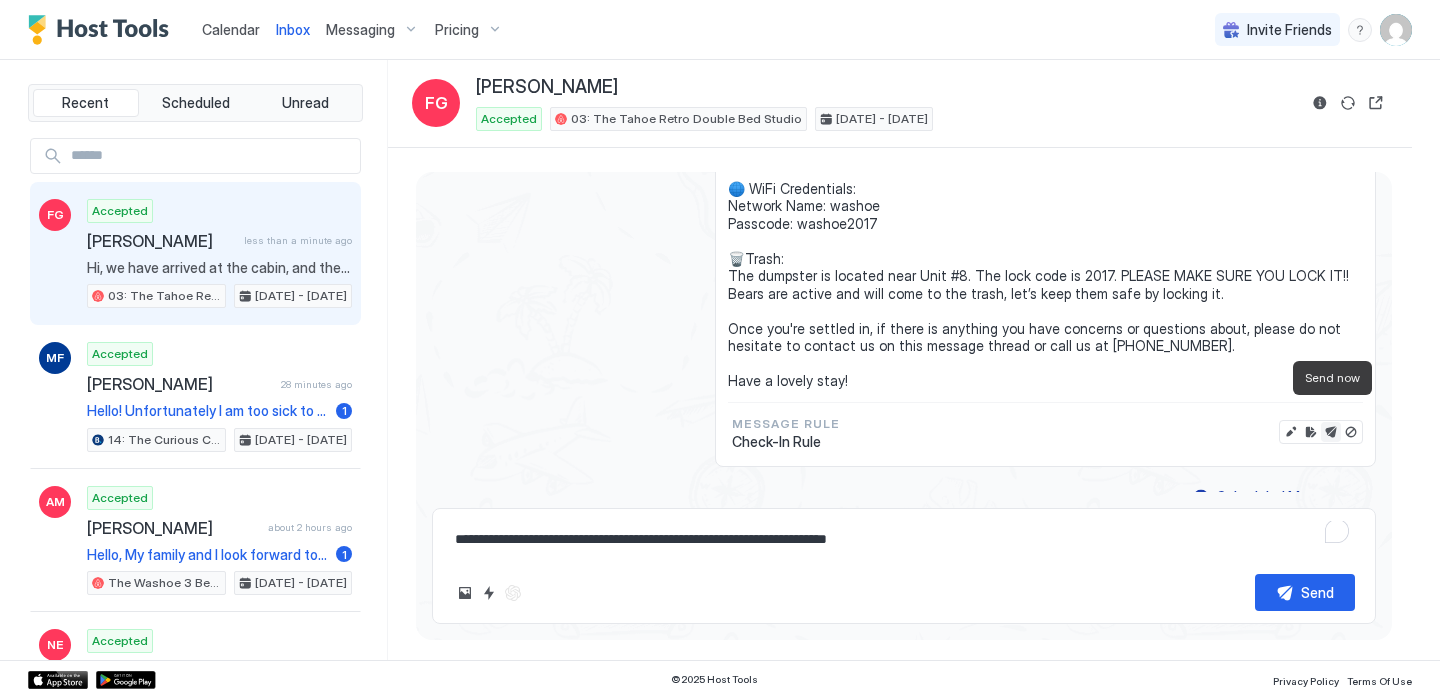 click at bounding box center (1331, 432) 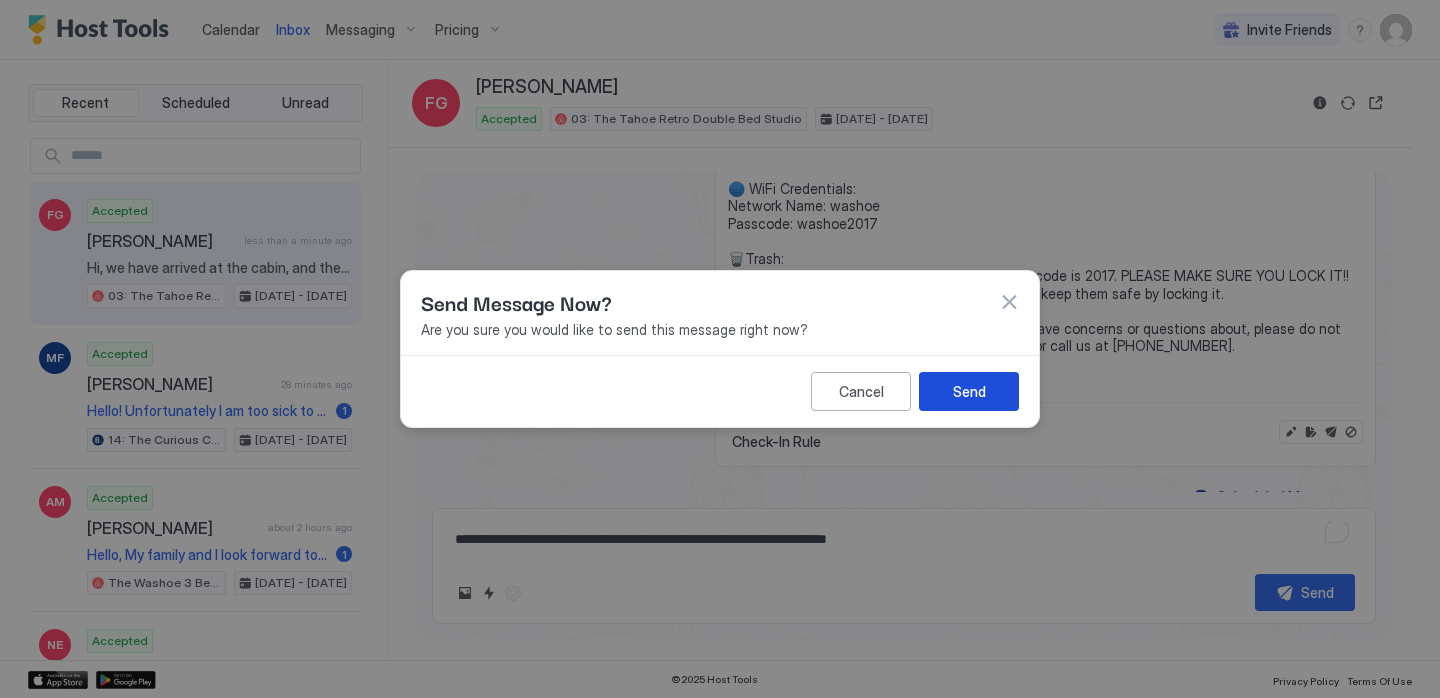 click on "Send" at bounding box center (969, 391) 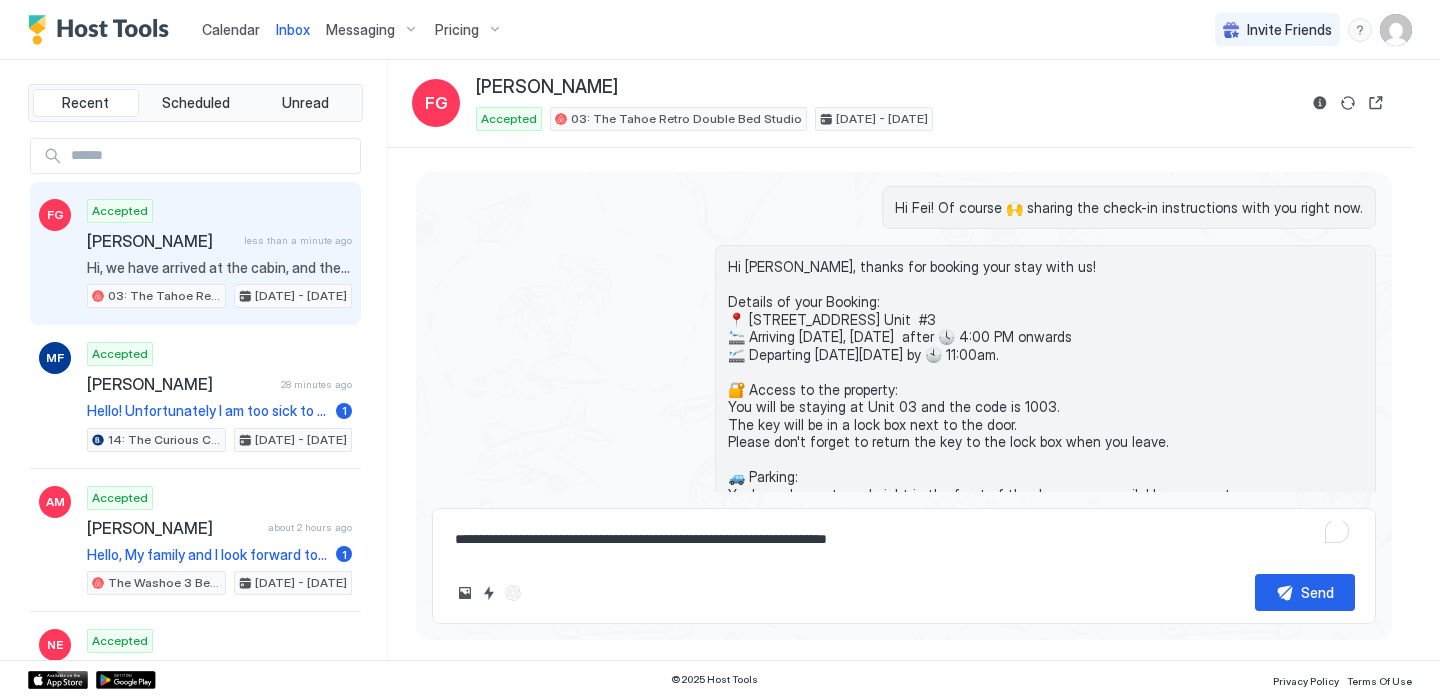 scroll, scrollTop: 359, scrollLeft: 0, axis: vertical 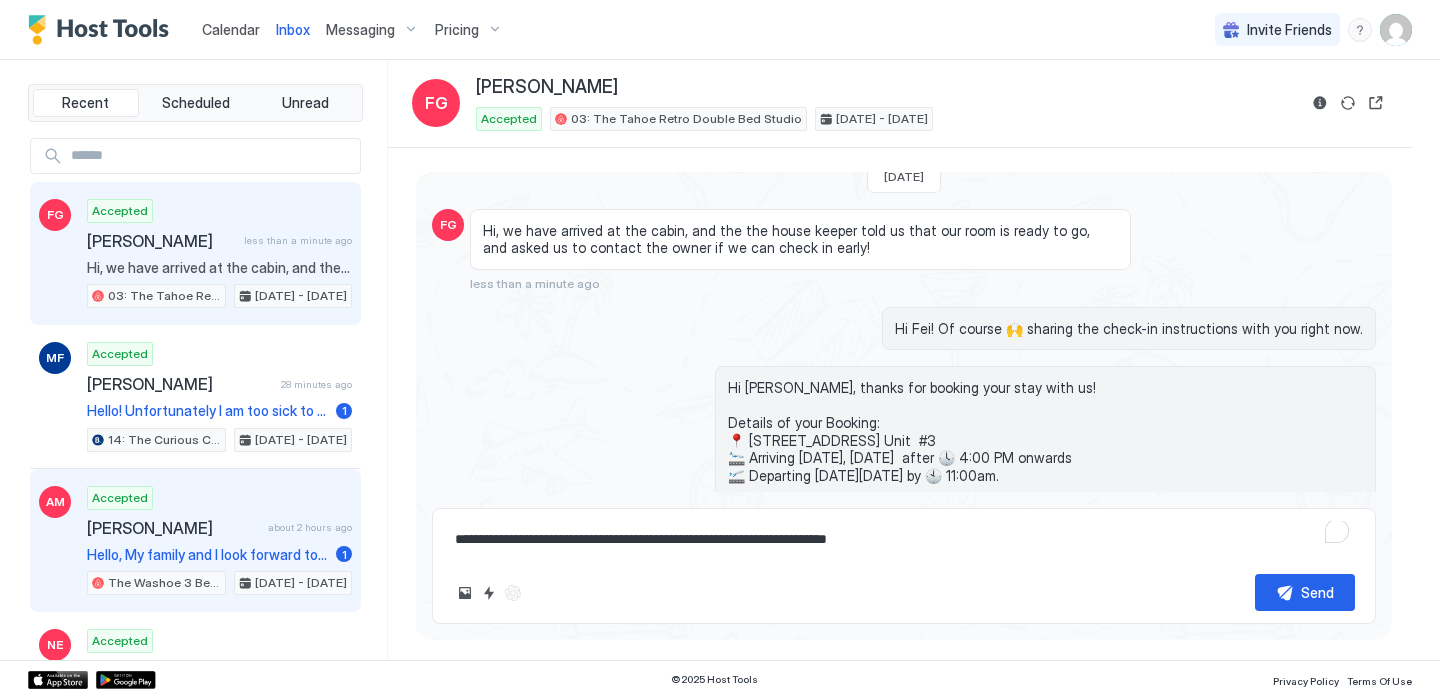 click on "Accepted [PERSON_NAME] about 2 hours ago Hello,
My family and I look forward to staying with you for our vacation.
Thank you 1 The Washoe 3 Bedroom Family Unit  [DATE] - [DATE]" at bounding box center (219, 541) 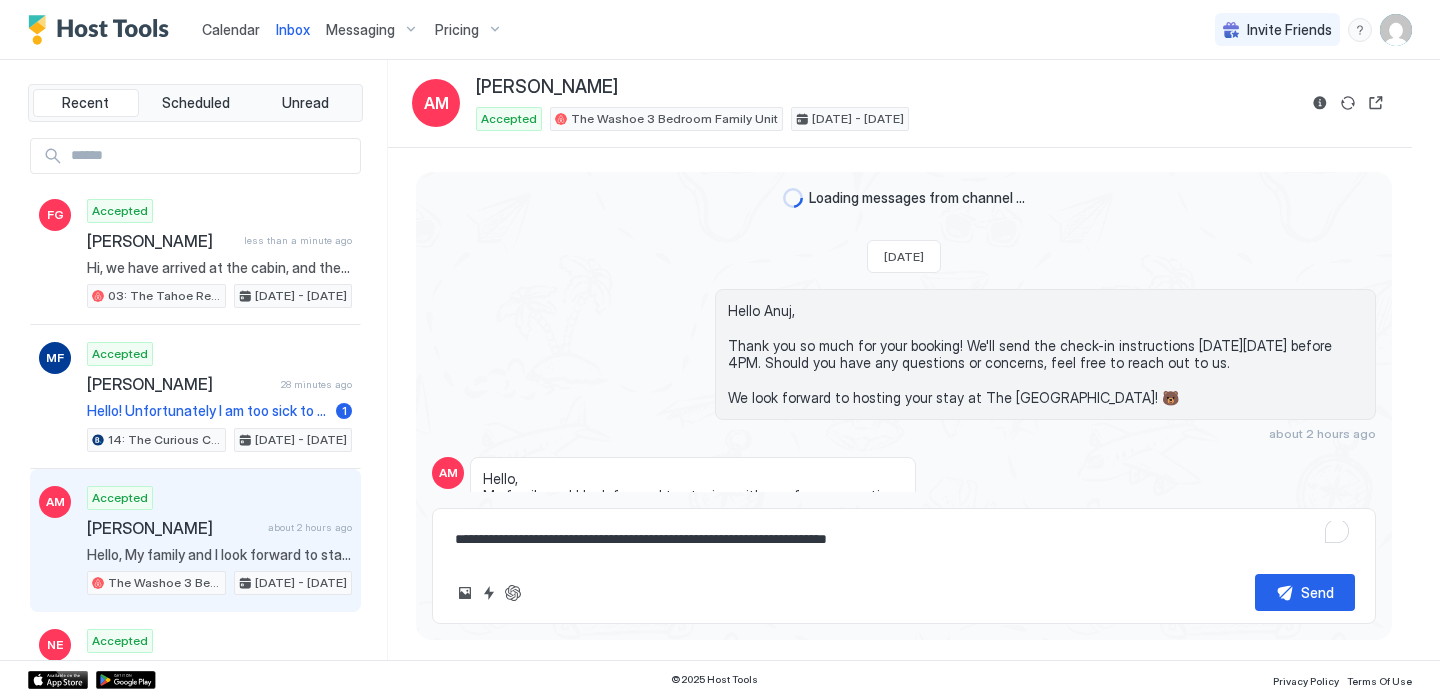 scroll, scrollTop: 55, scrollLeft: 0, axis: vertical 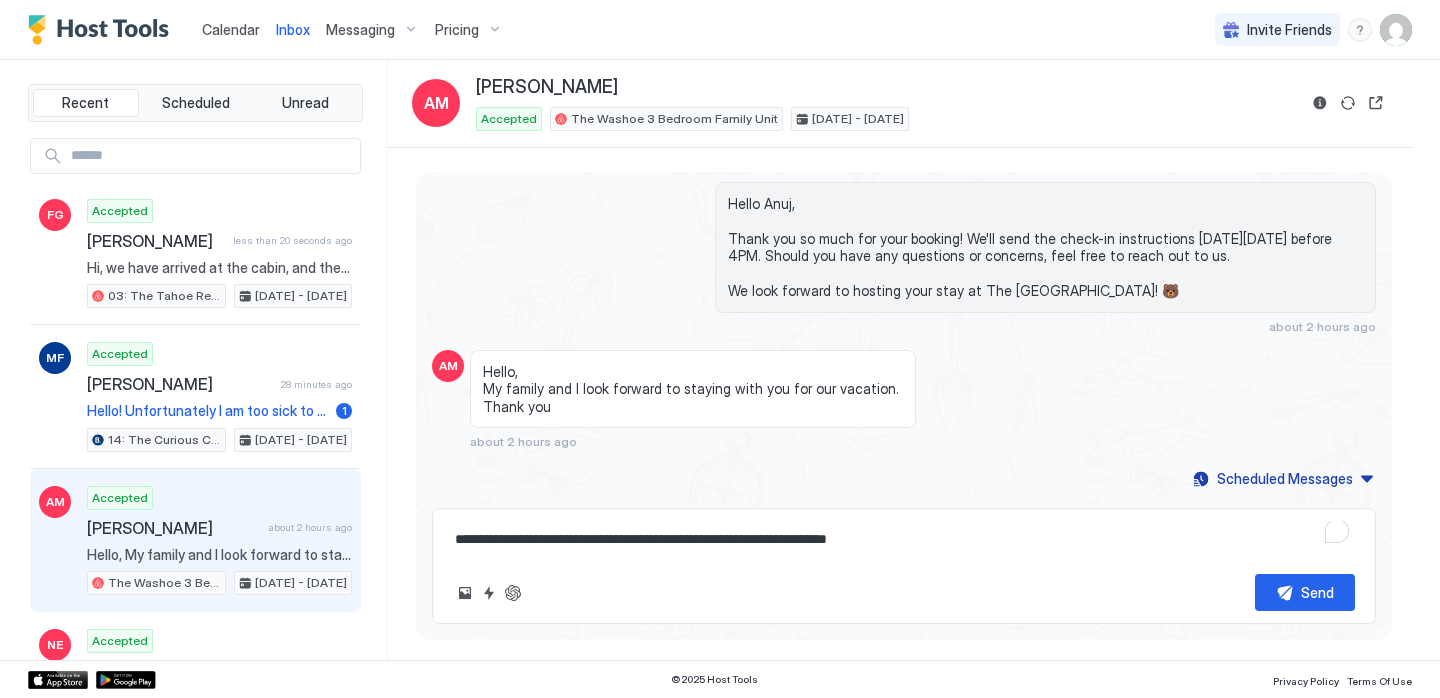 click on "**********" at bounding box center (904, 539) 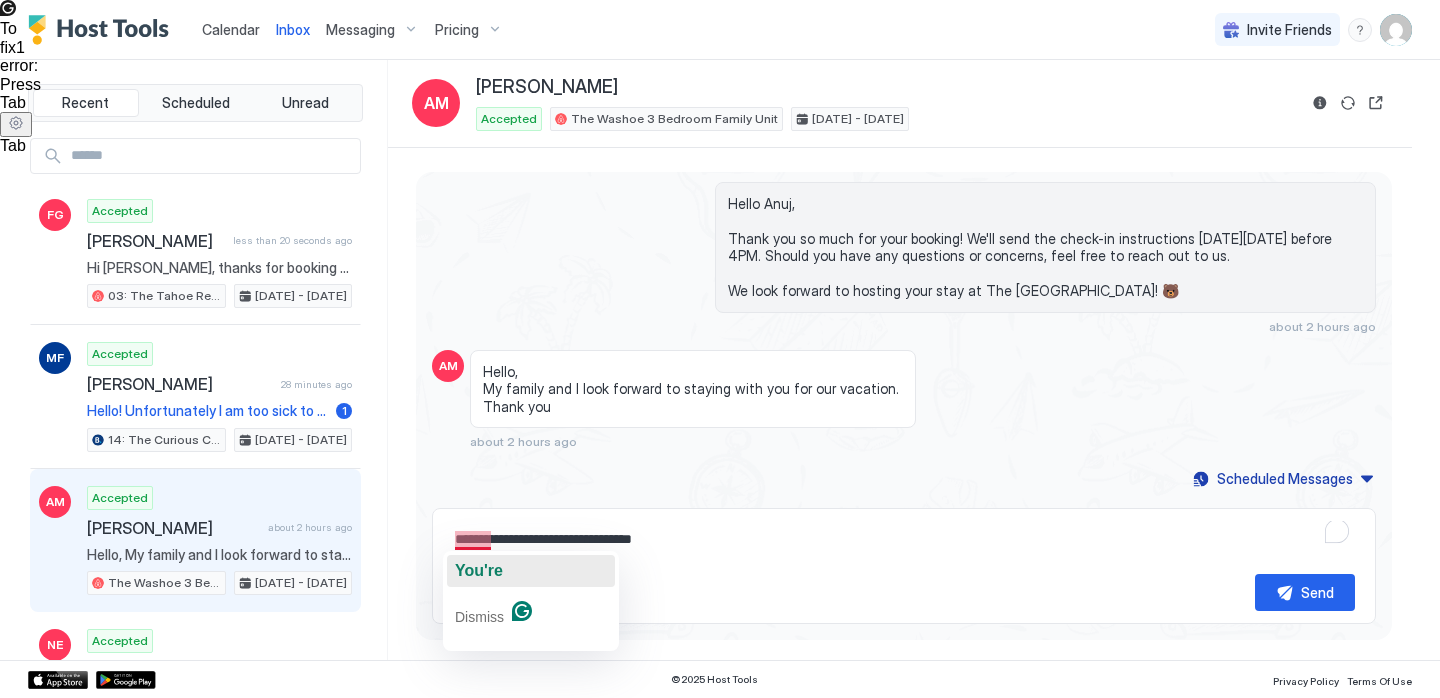 click on "You're" 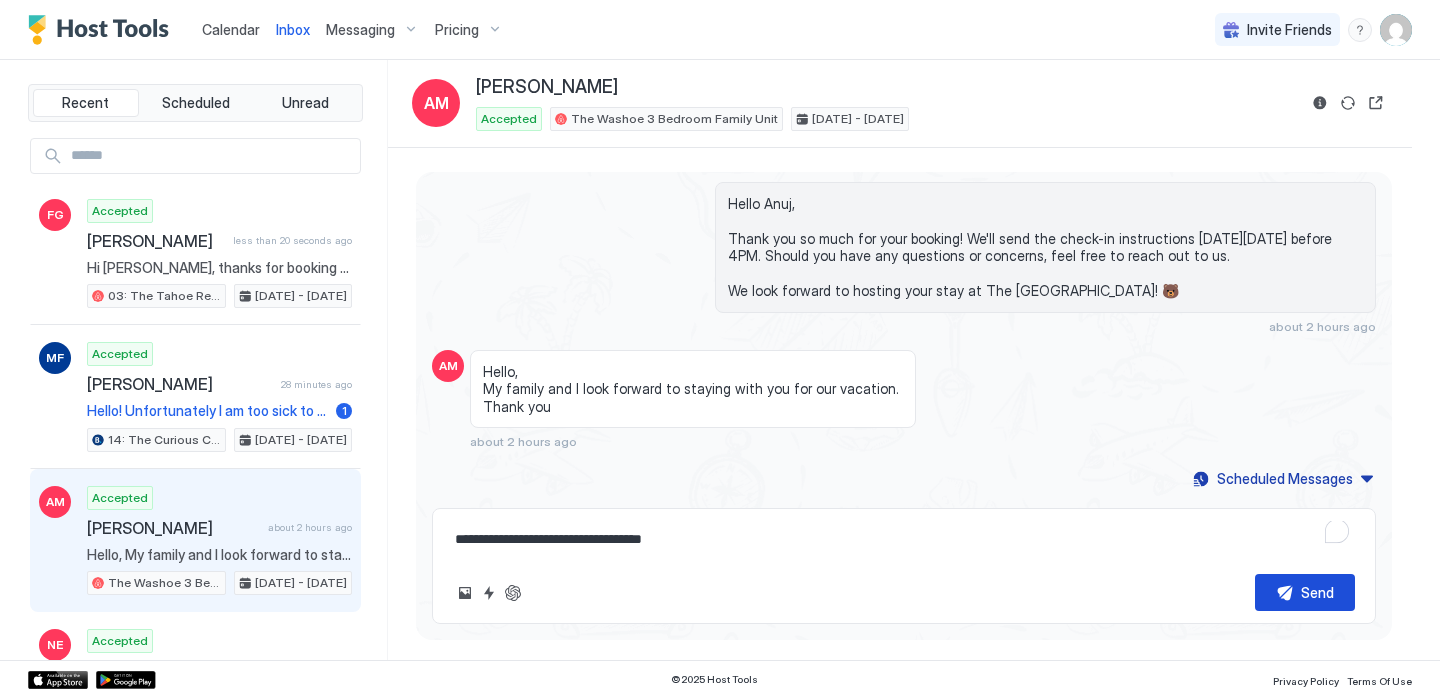 type on "**********" 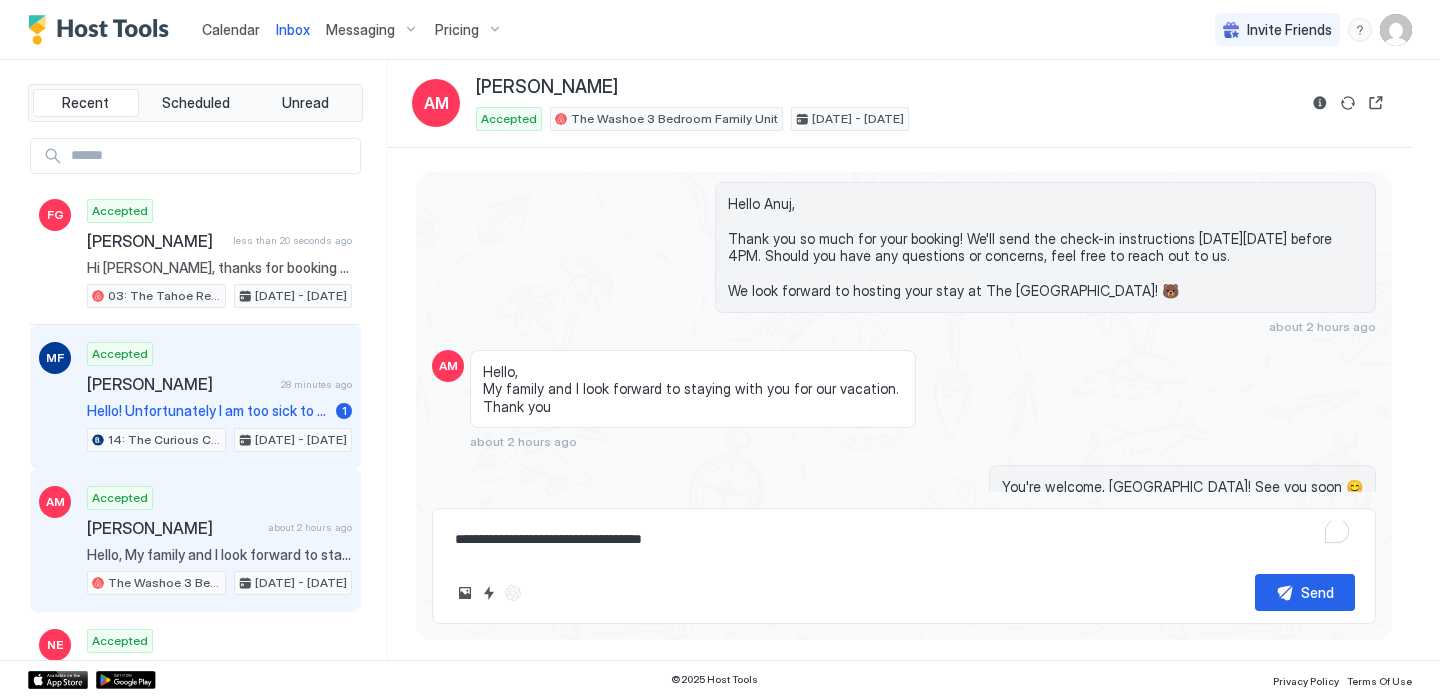 scroll, scrollTop: 135, scrollLeft: 0, axis: vertical 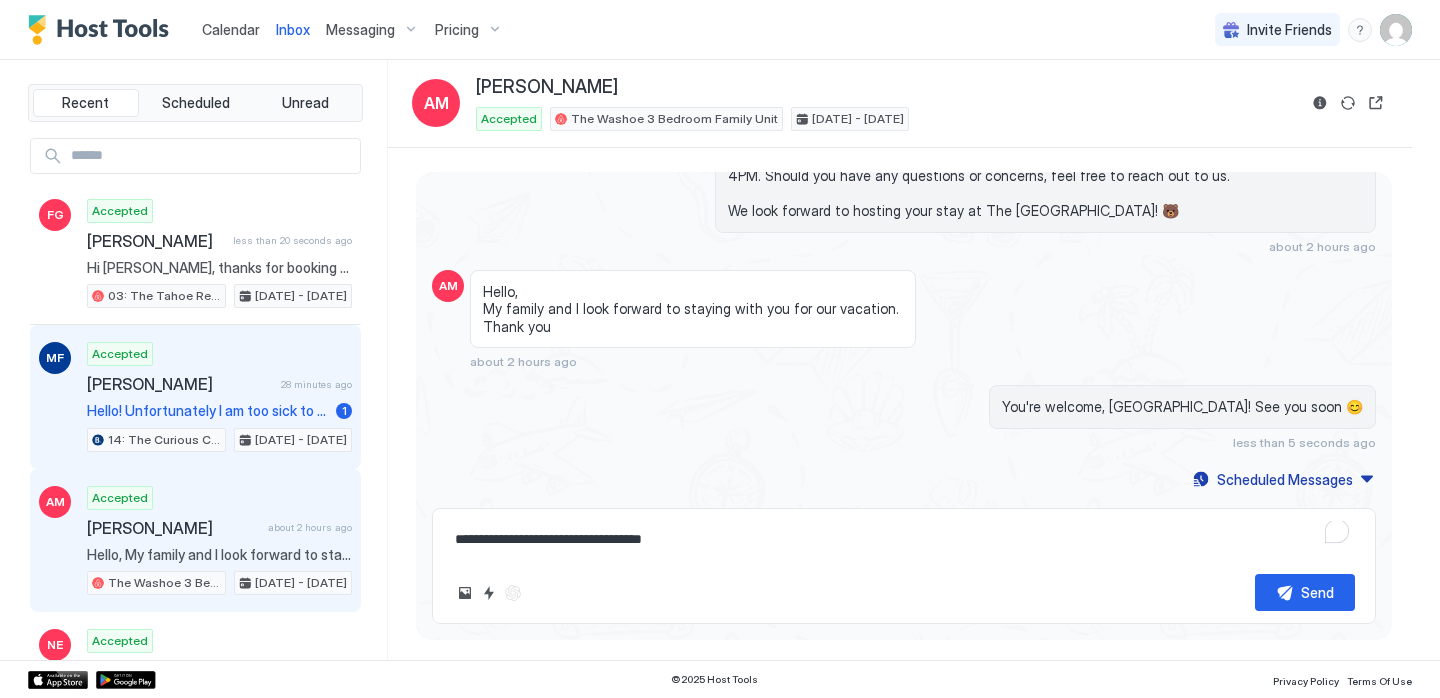 click on "[PERSON_NAME]" at bounding box center [180, 384] 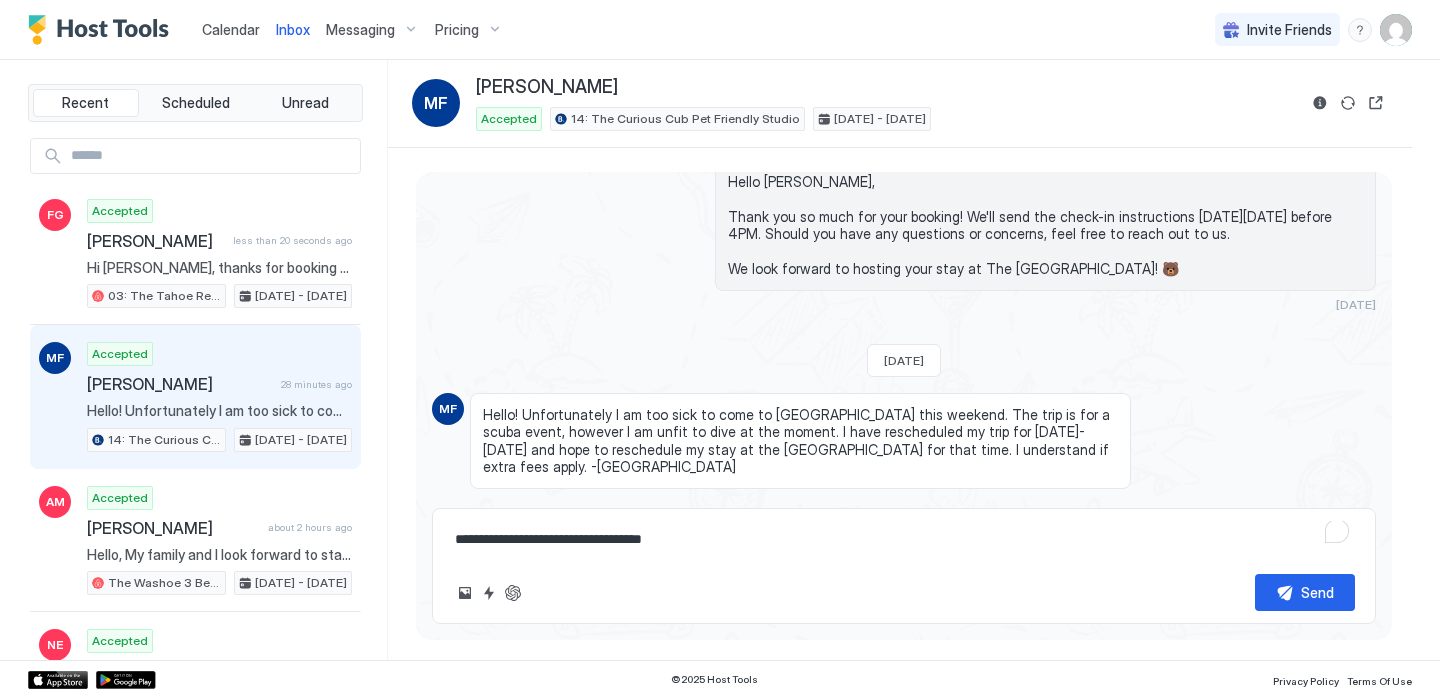 scroll, scrollTop: 120, scrollLeft: 0, axis: vertical 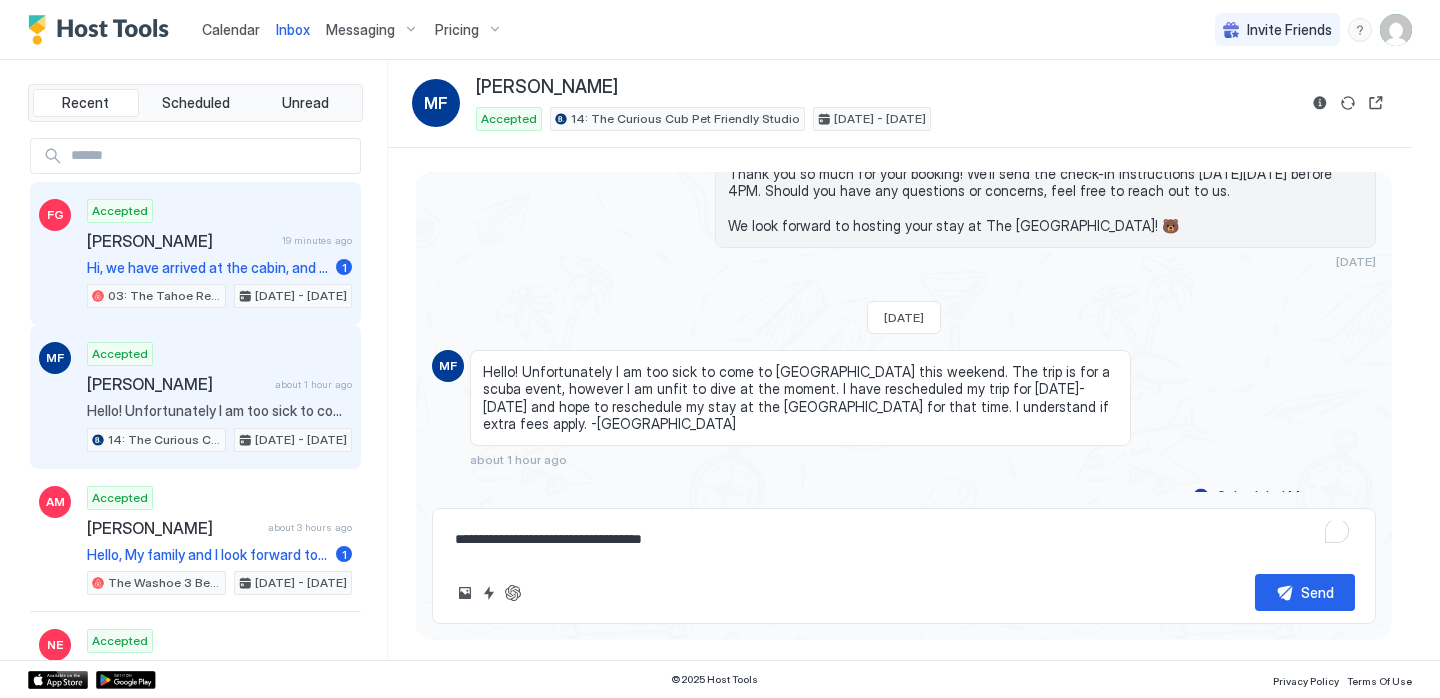 click on "19 minutes ago" at bounding box center (317, 240) 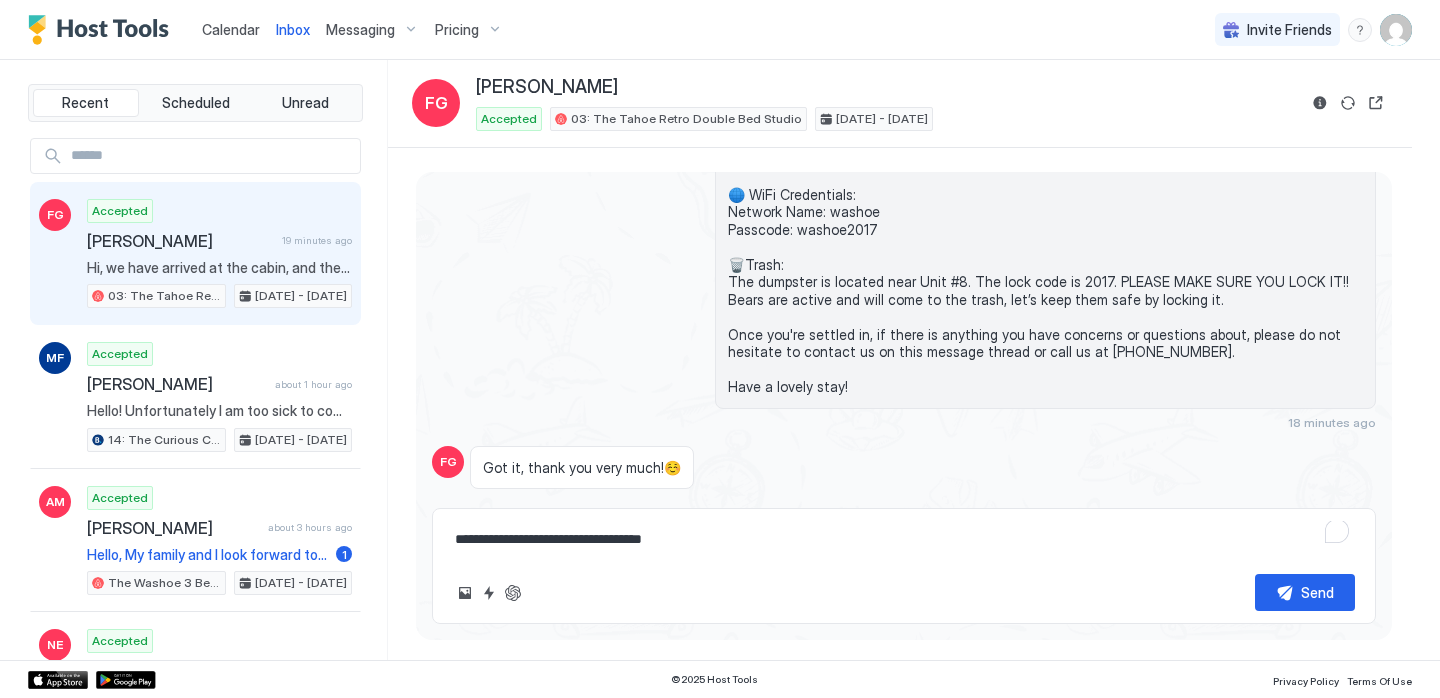 scroll, scrollTop: 815, scrollLeft: 0, axis: vertical 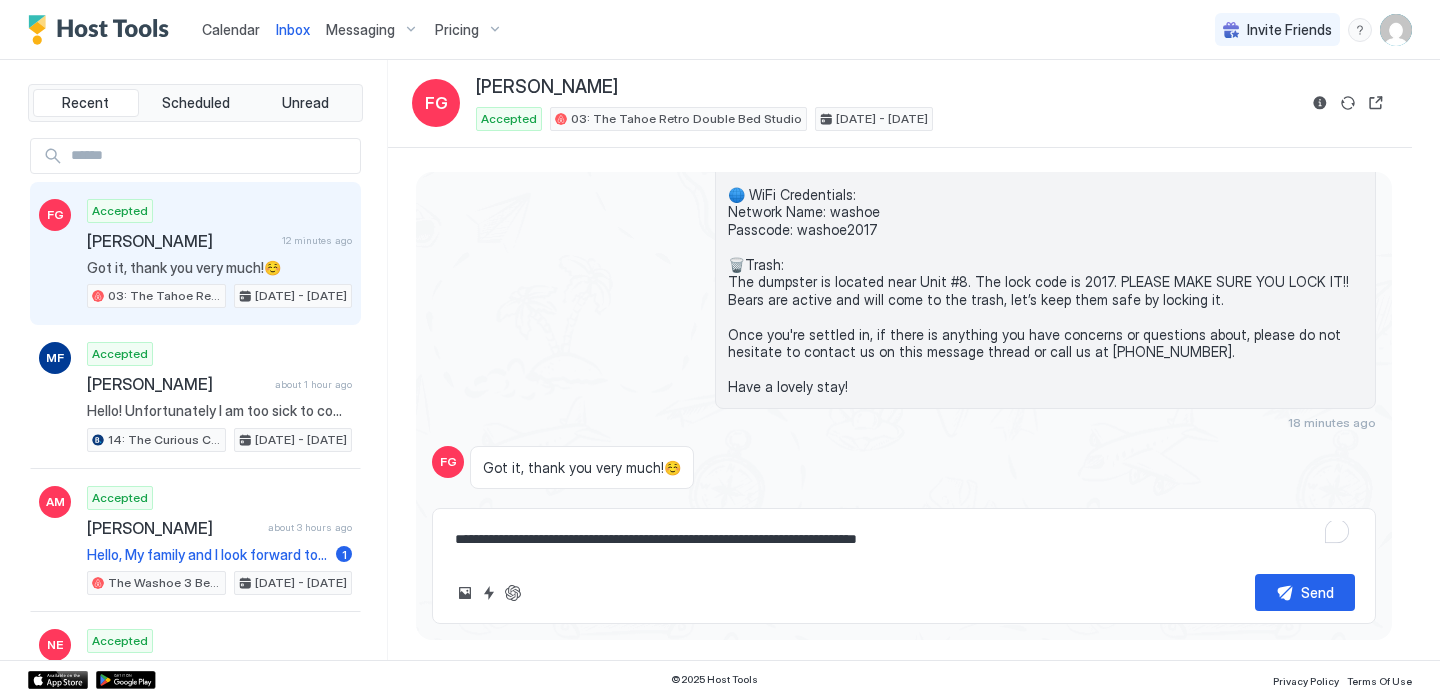click on "**********" at bounding box center (904, 539) 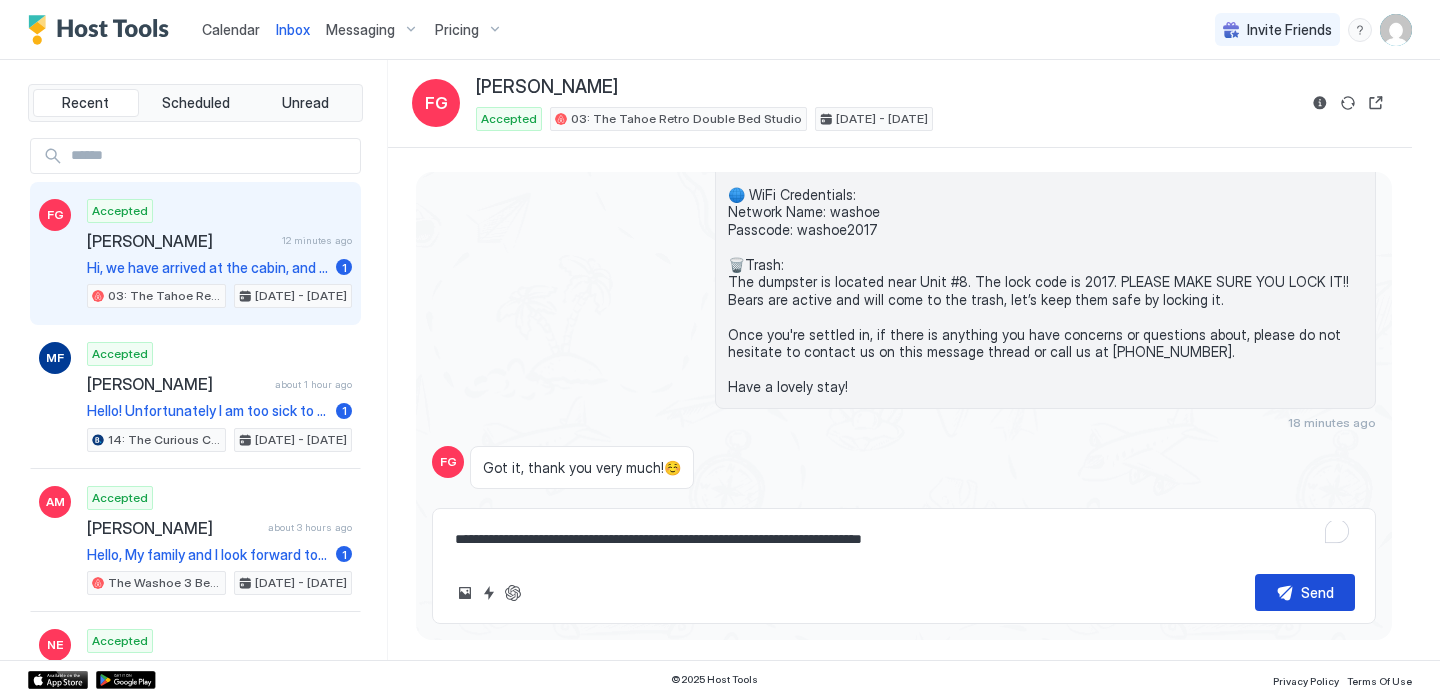 type on "**********" 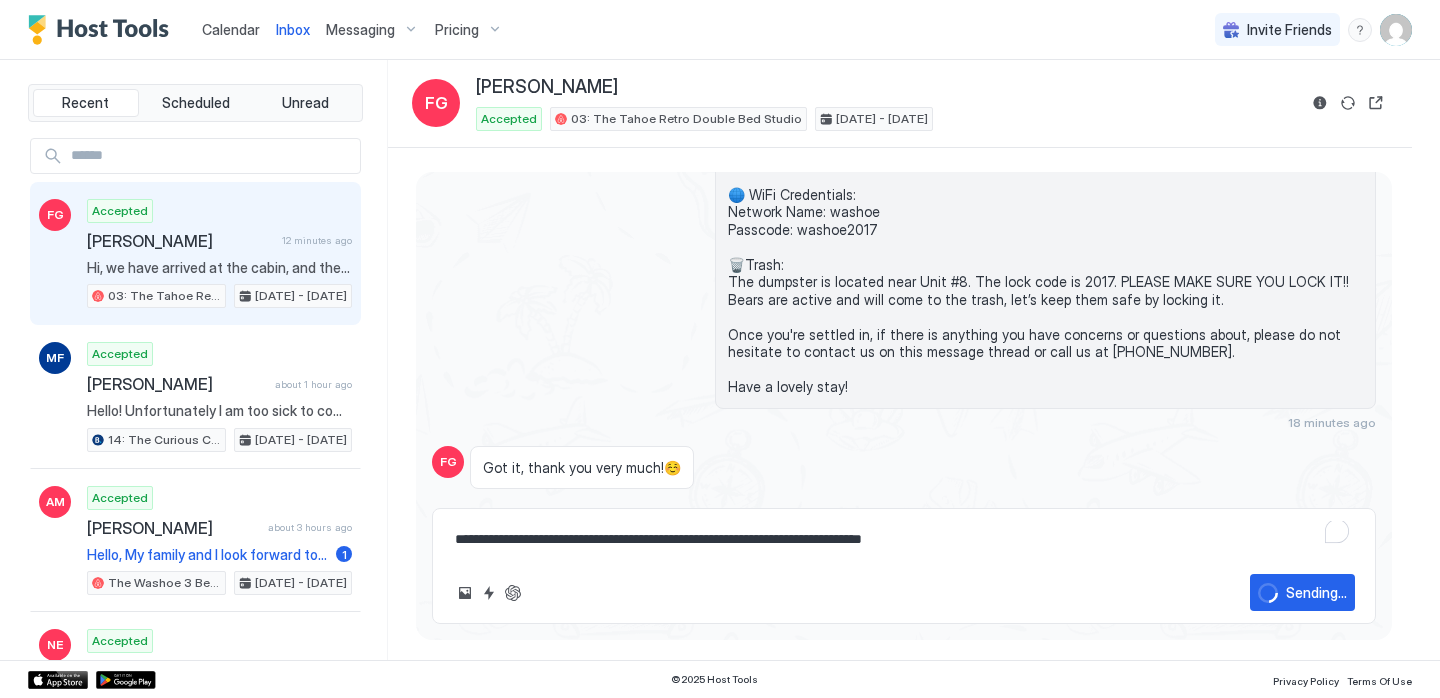 scroll, scrollTop: 896, scrollLeft: 0, axis: vertical 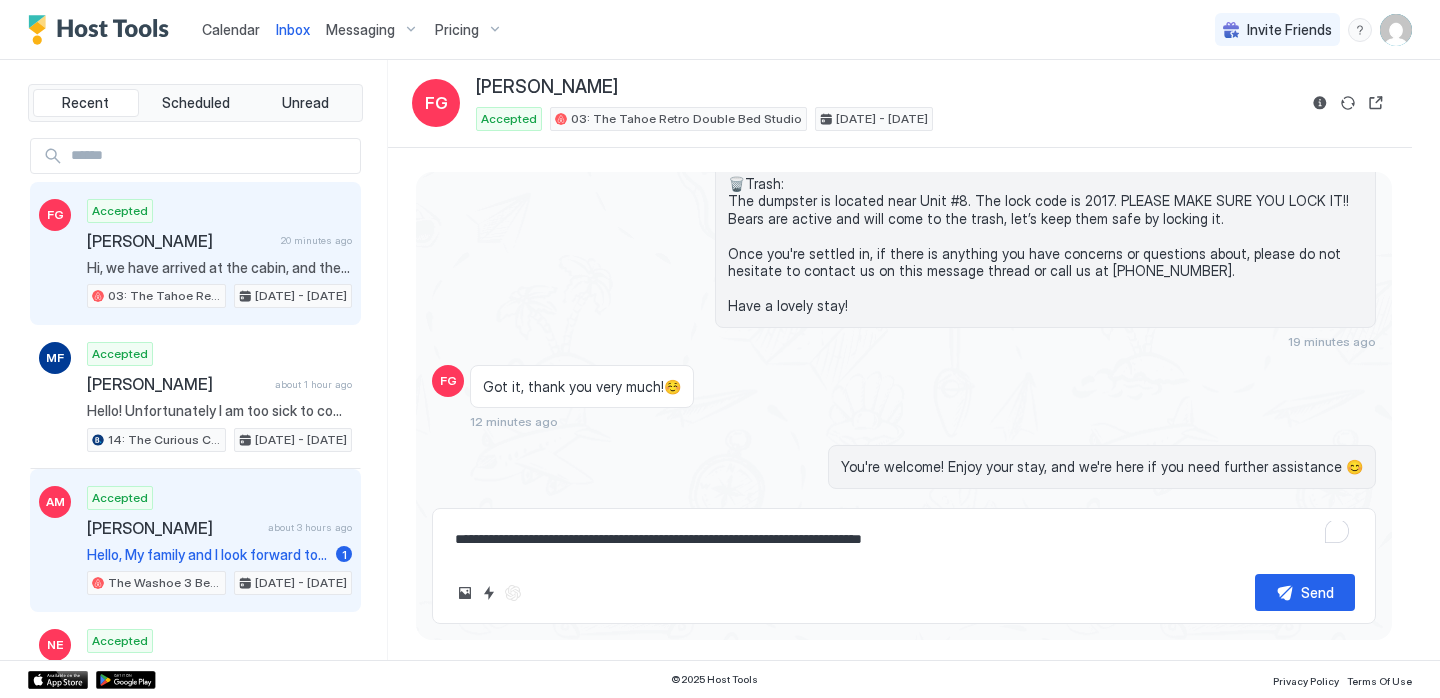 click on "[PERSON_NAME]" at bounding box center [173, 528] 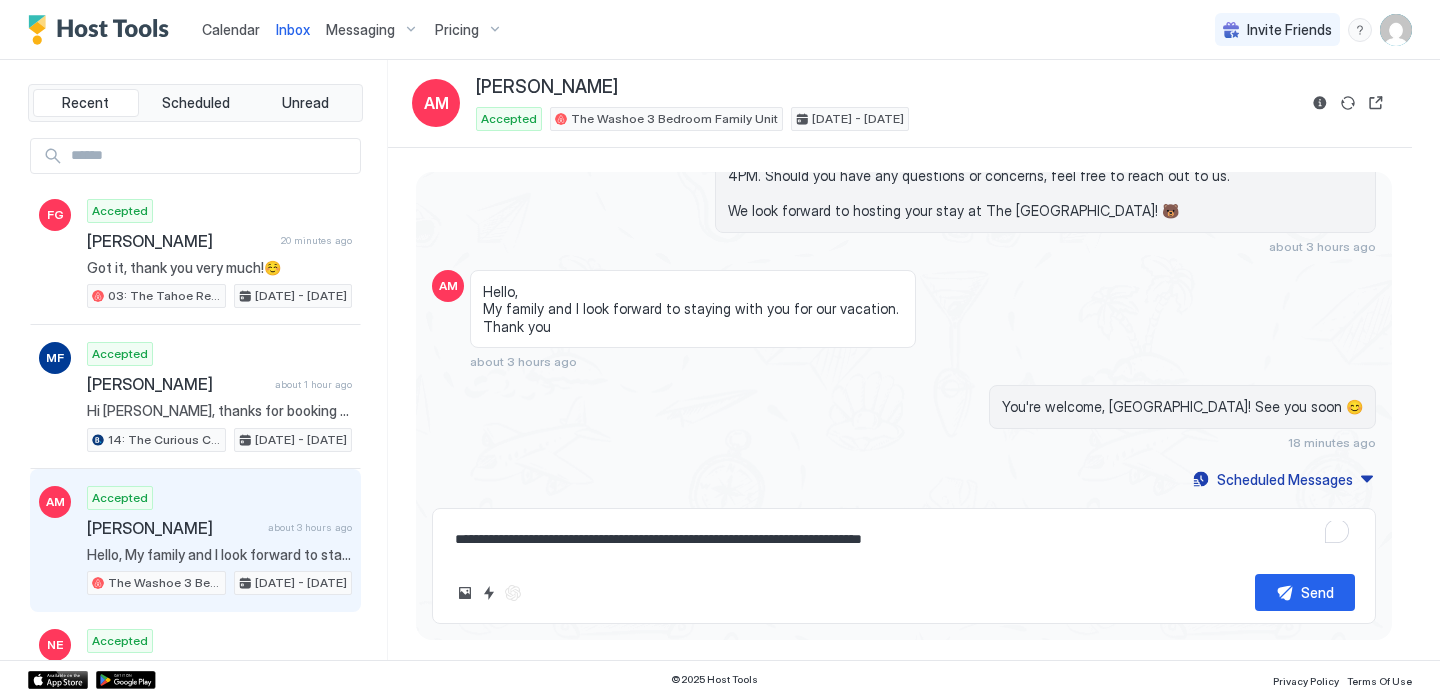 scroll, scrollTop: 135, scrollLeft: 0, axis: vertical 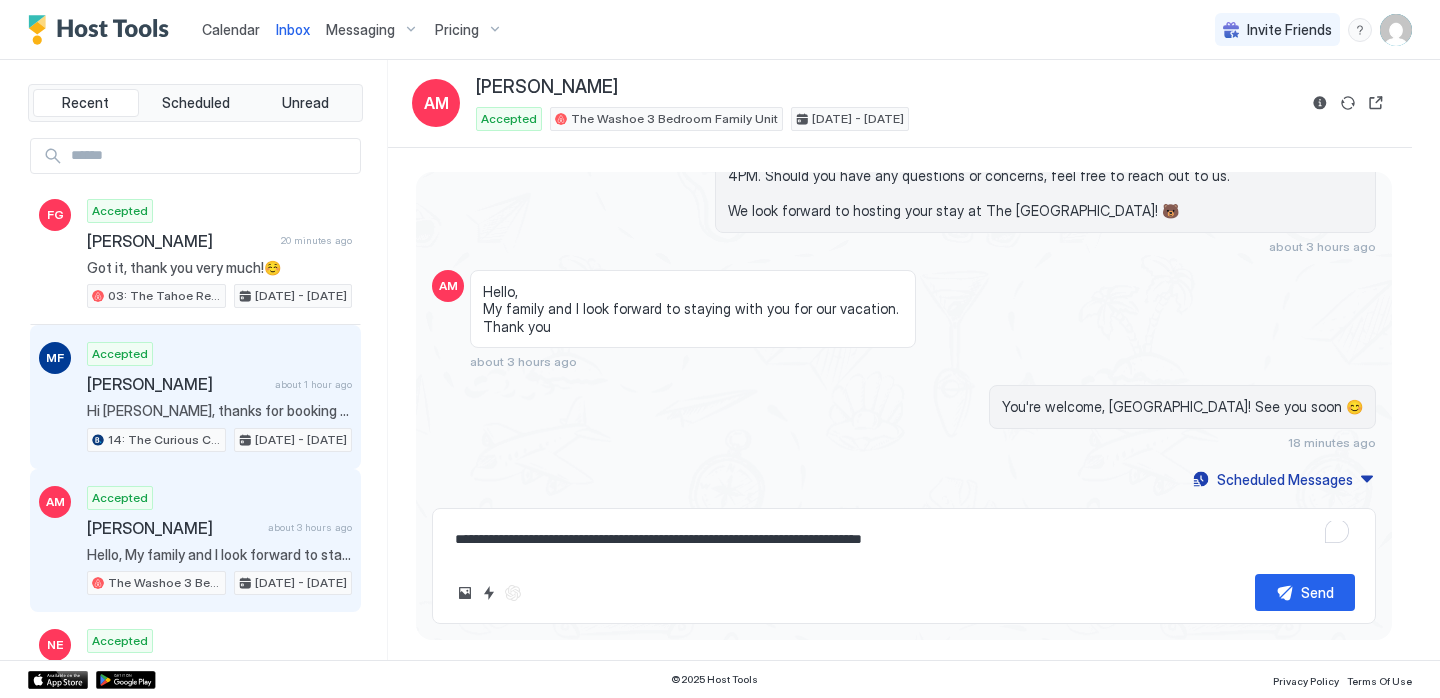 click on "14: The Curious Cub Pet Friendly Studio  [DATE] - [DATE]" at bounding box center (219, 440) 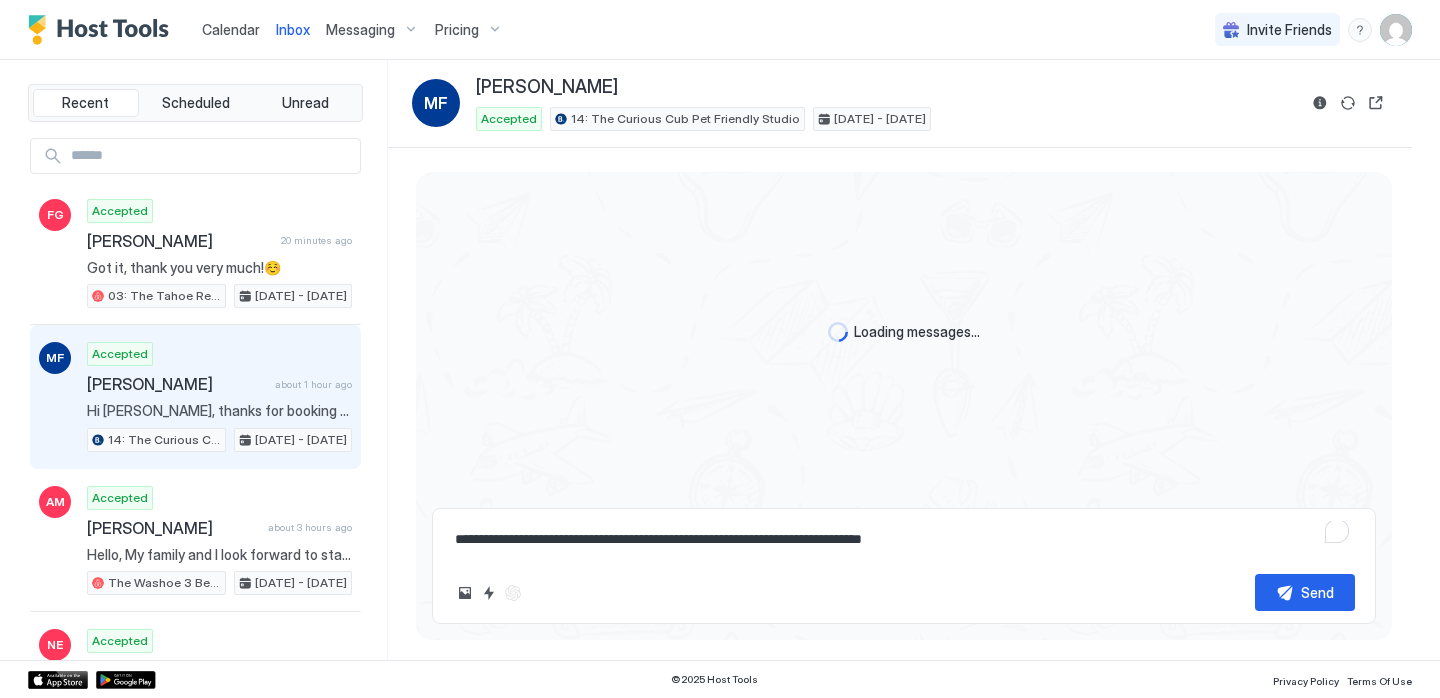 scroll, scrollTop: 612, scrollLeft: 0, axis: vertical 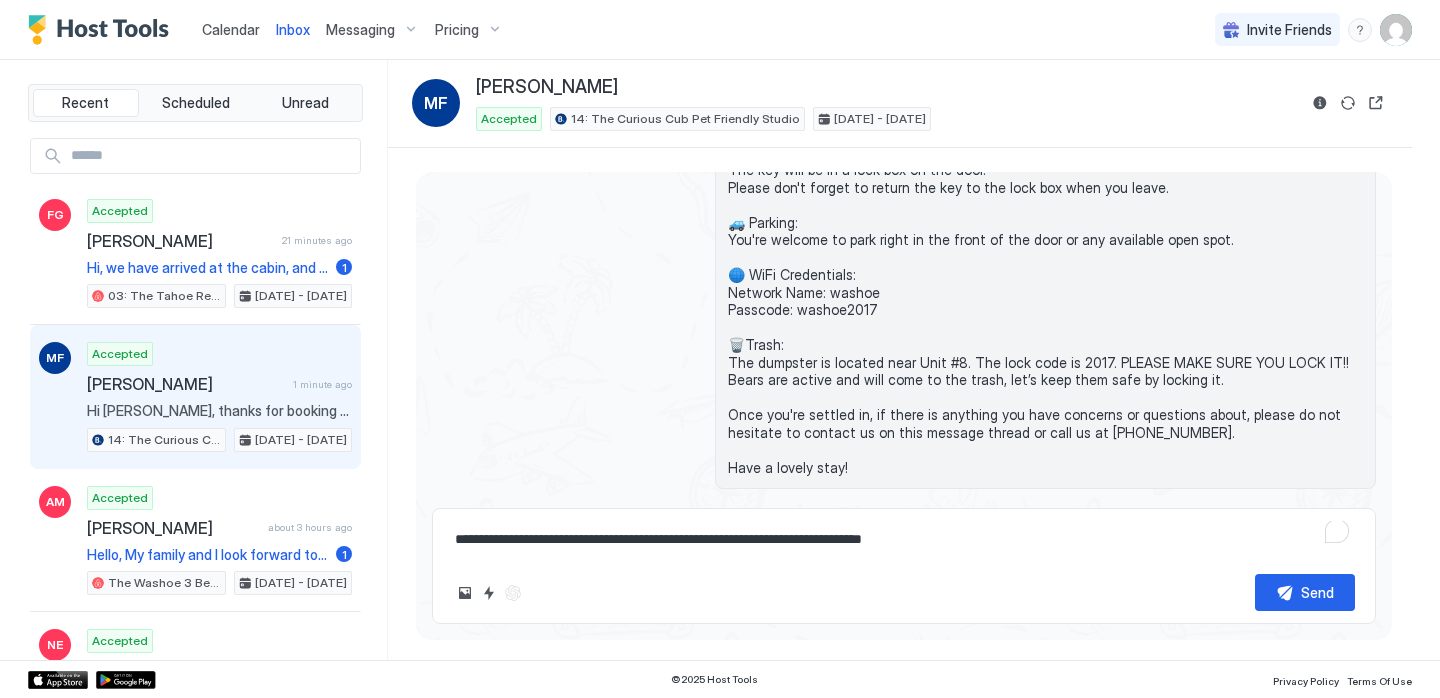 click on "**********" at bounding box center (904, 539) 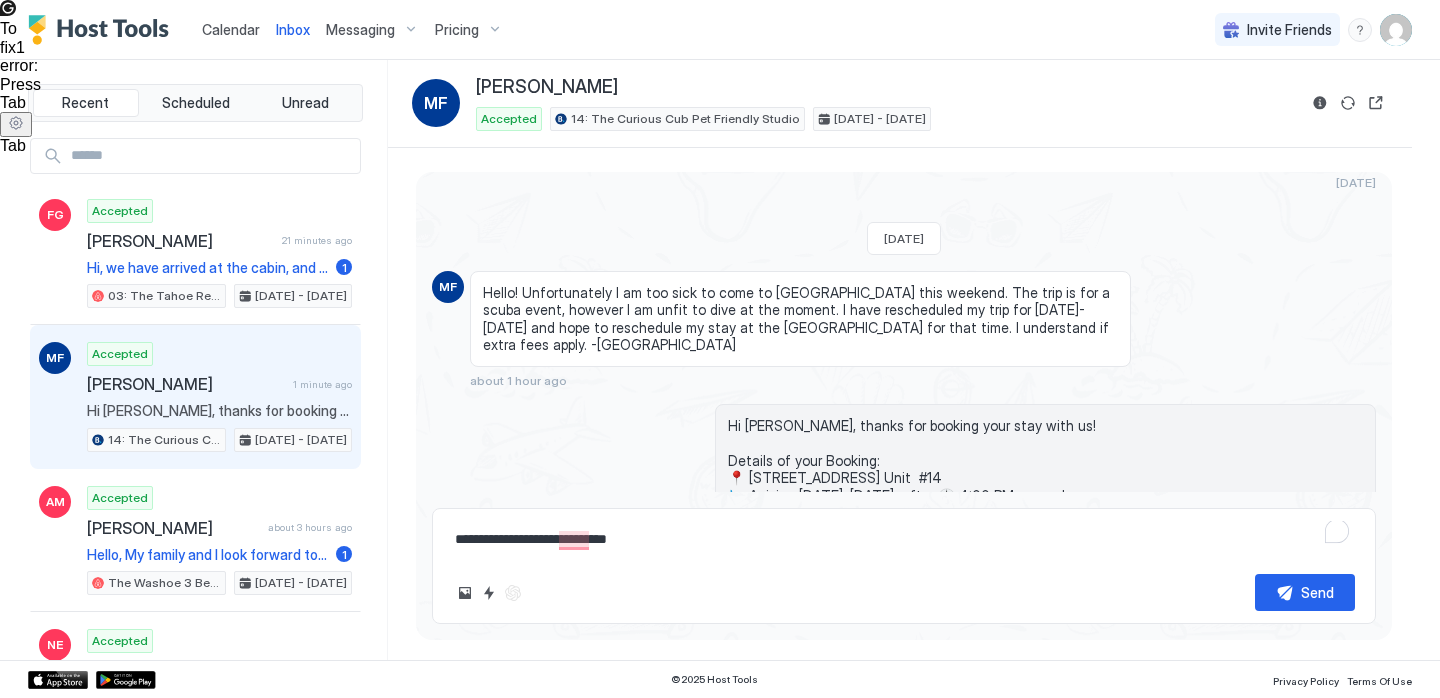 scroll, scrollTop: 193, scrollLeft: 0, axis: vertical 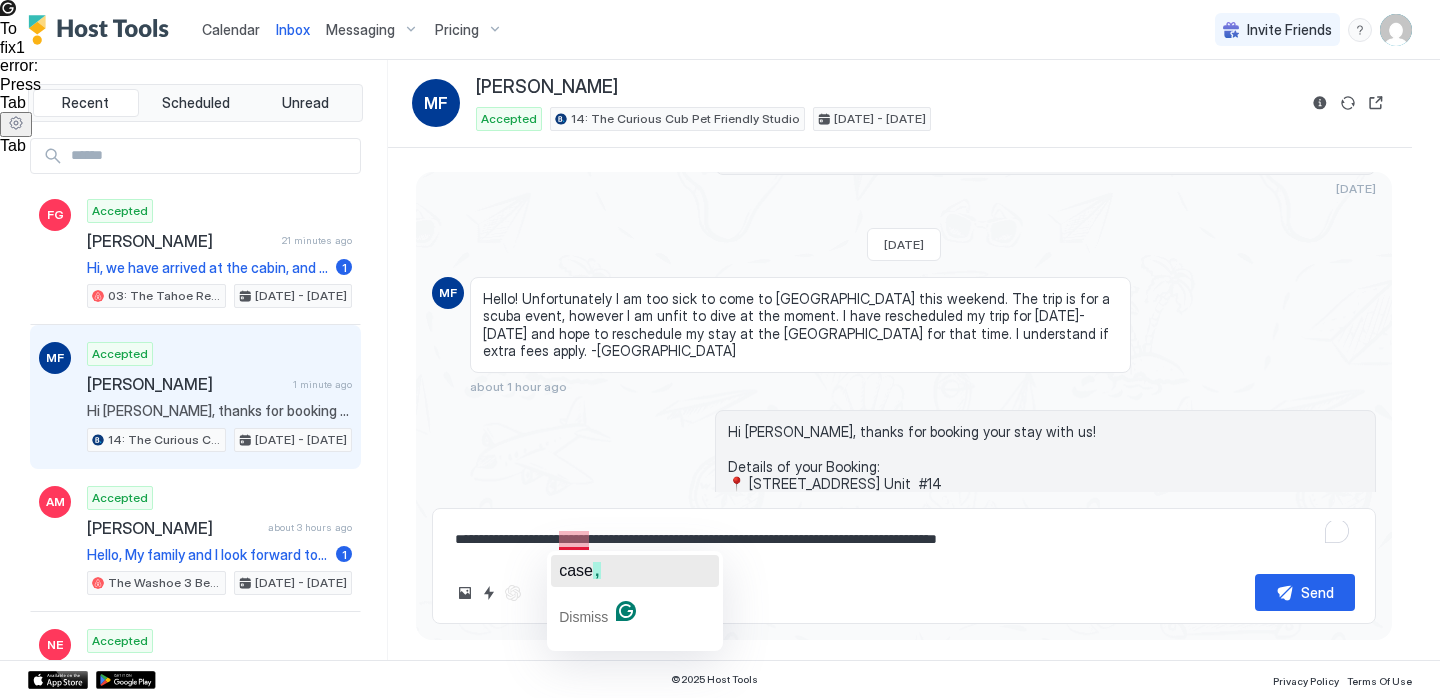 click on "case" 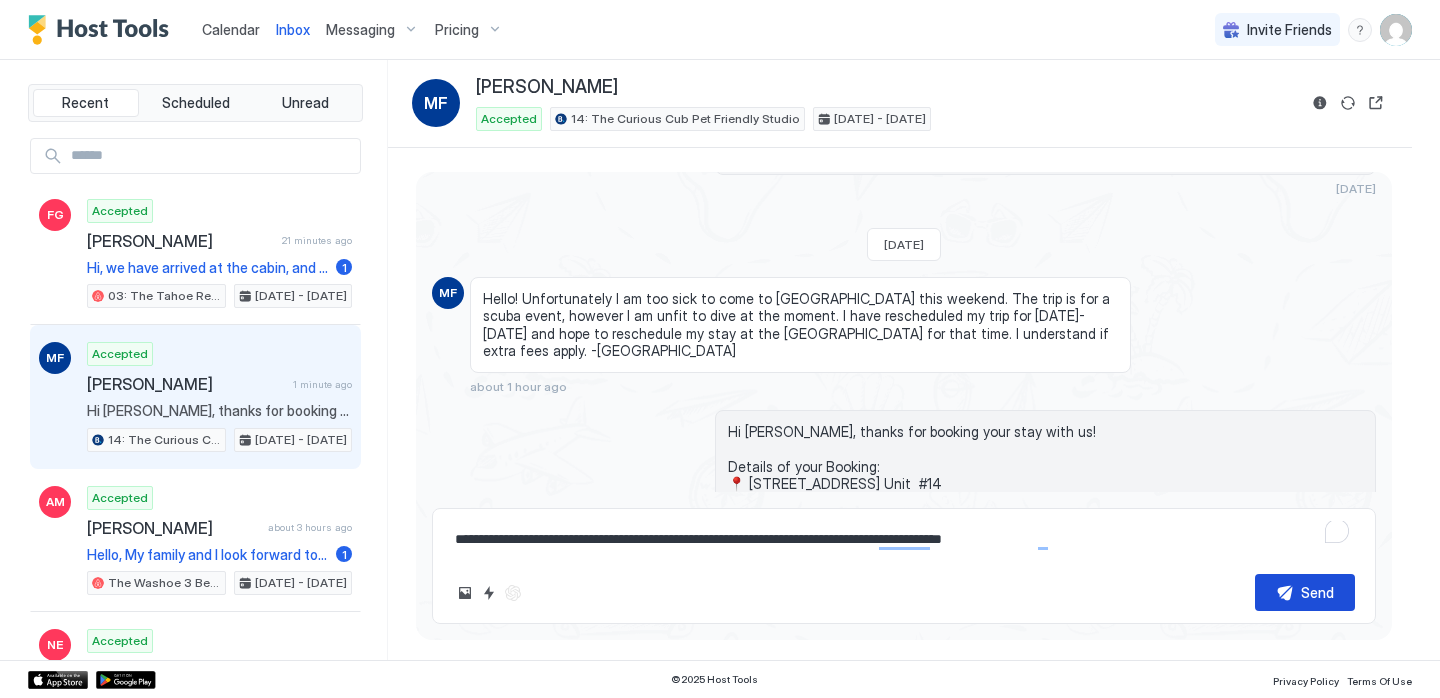 type on "**********" 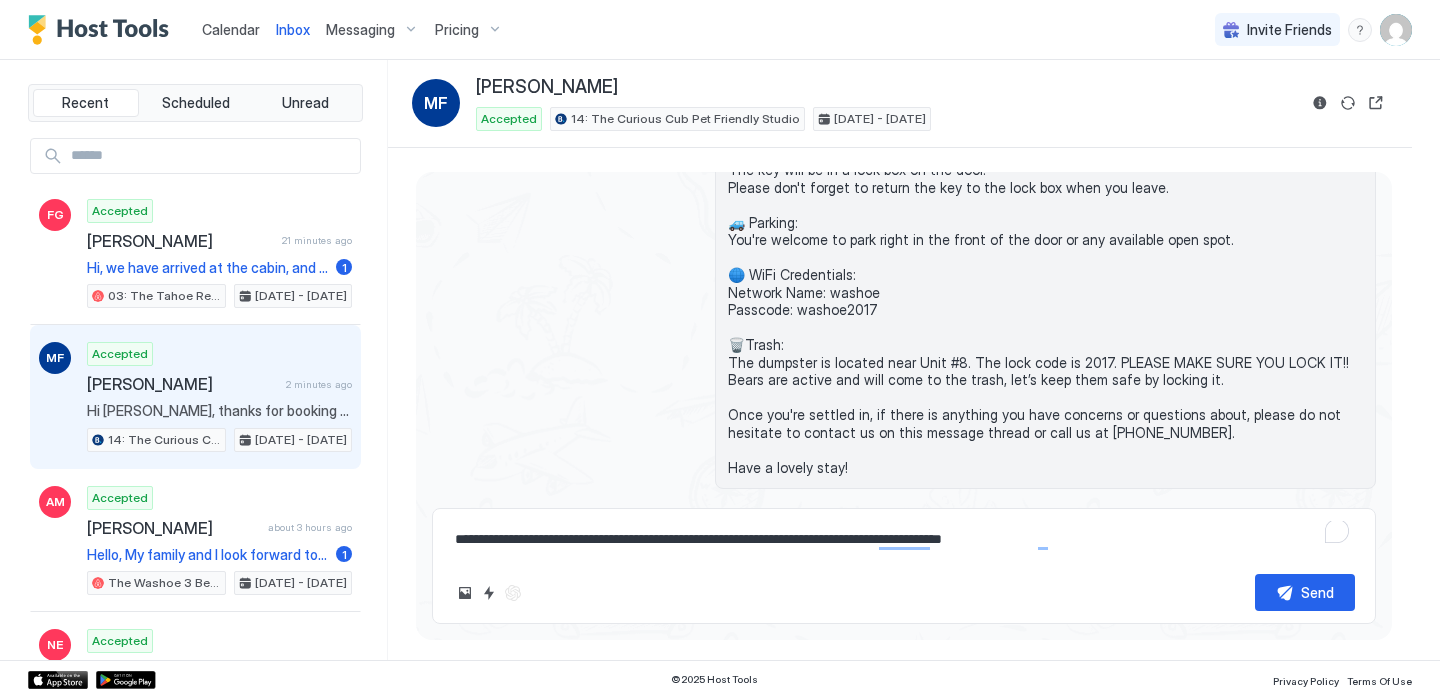 scroll, scrollTop: 693, scrollLeft: 0, axis: vertical 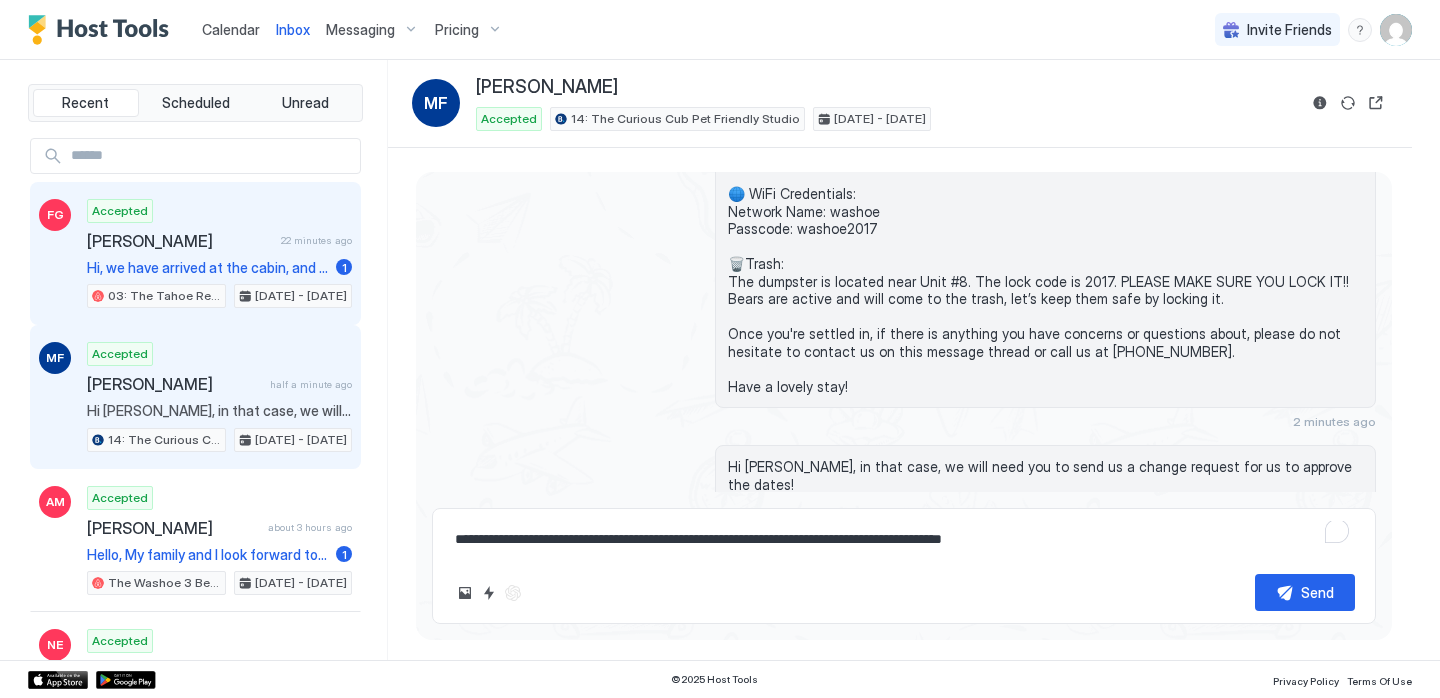click on "Hi, we have arrived at the cabin, and the the house keeper told us that our room is ready to go, and asked us to contact the owner if we can check in early!" at bounding box center (207, 268) 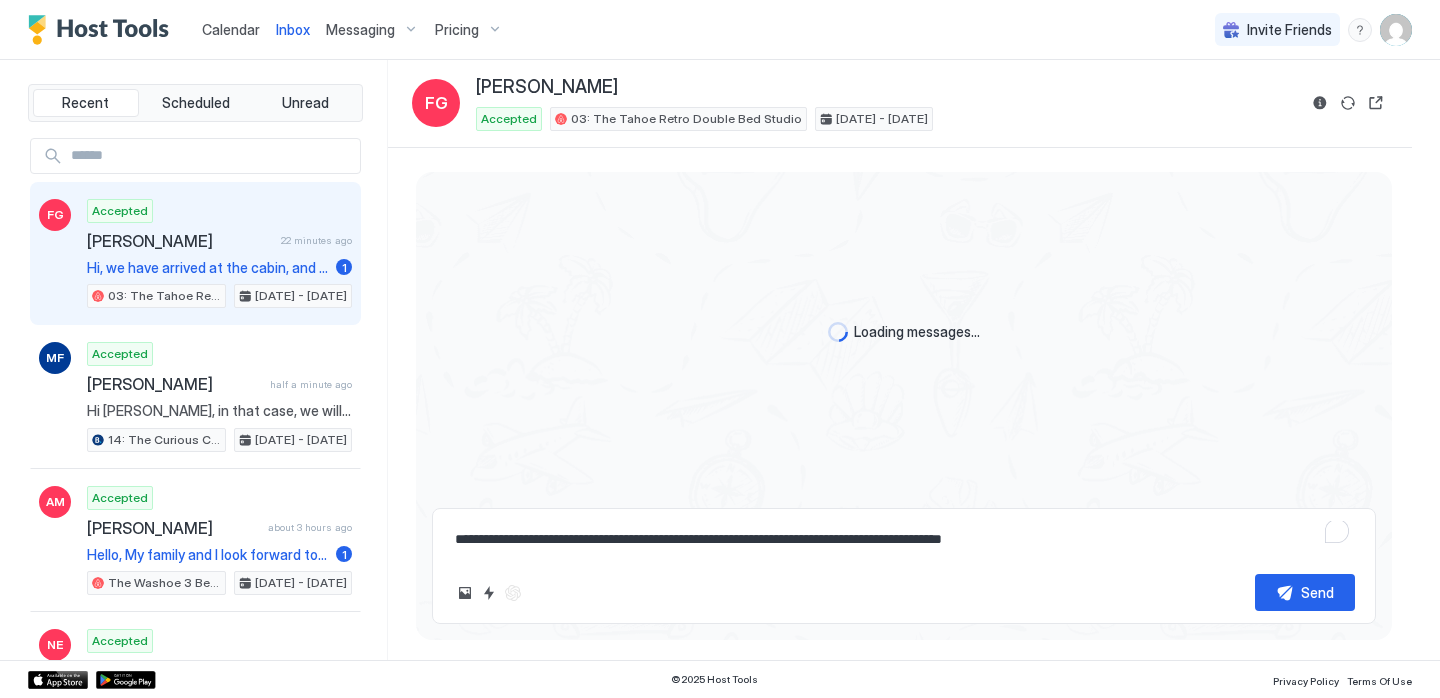 scroll, scrollTop: 0, scrollLeft: 0, axis: both 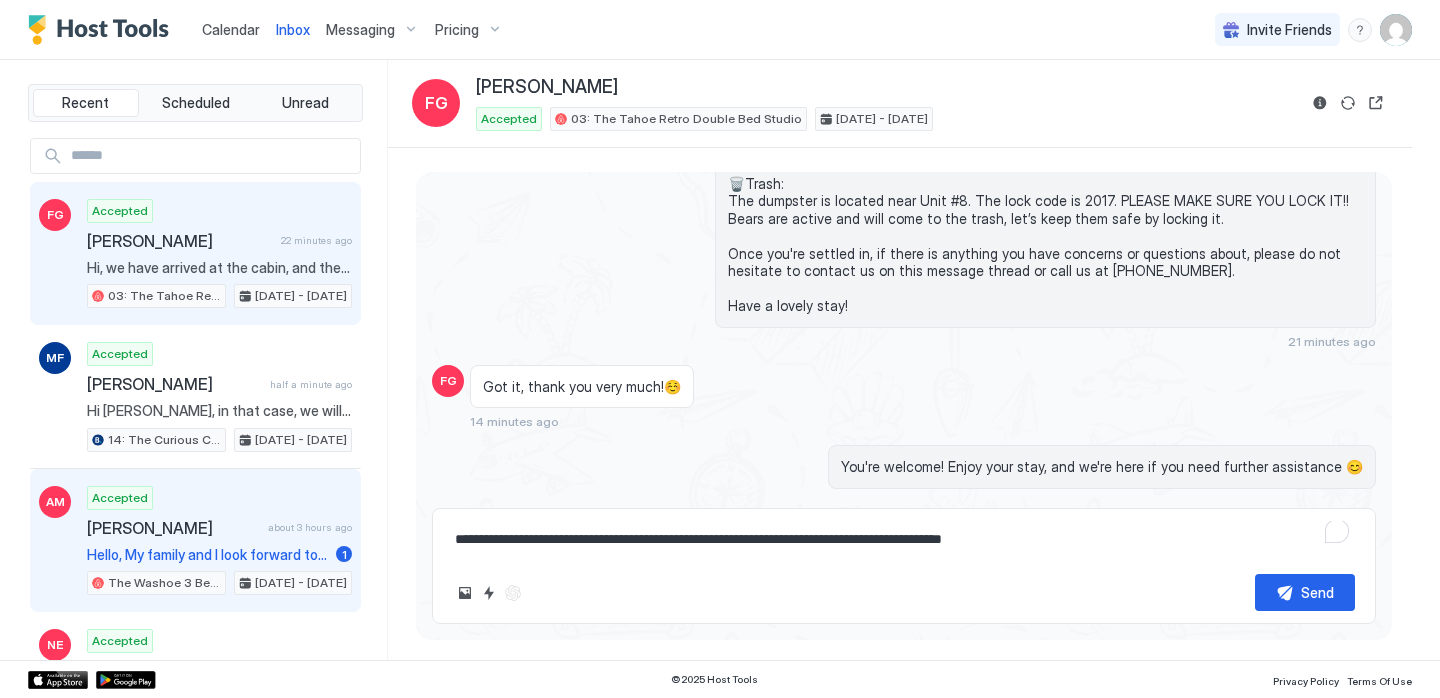 click on "Accepted [PERSON_NAME] about 3 hours ago Hello,
My family and I look forward to staying with you for our vacation.
Thank you 1 The Washoe 3 Bedroom Family Unit  [DATE] - [DATE]" at bounding box center (219, 541) 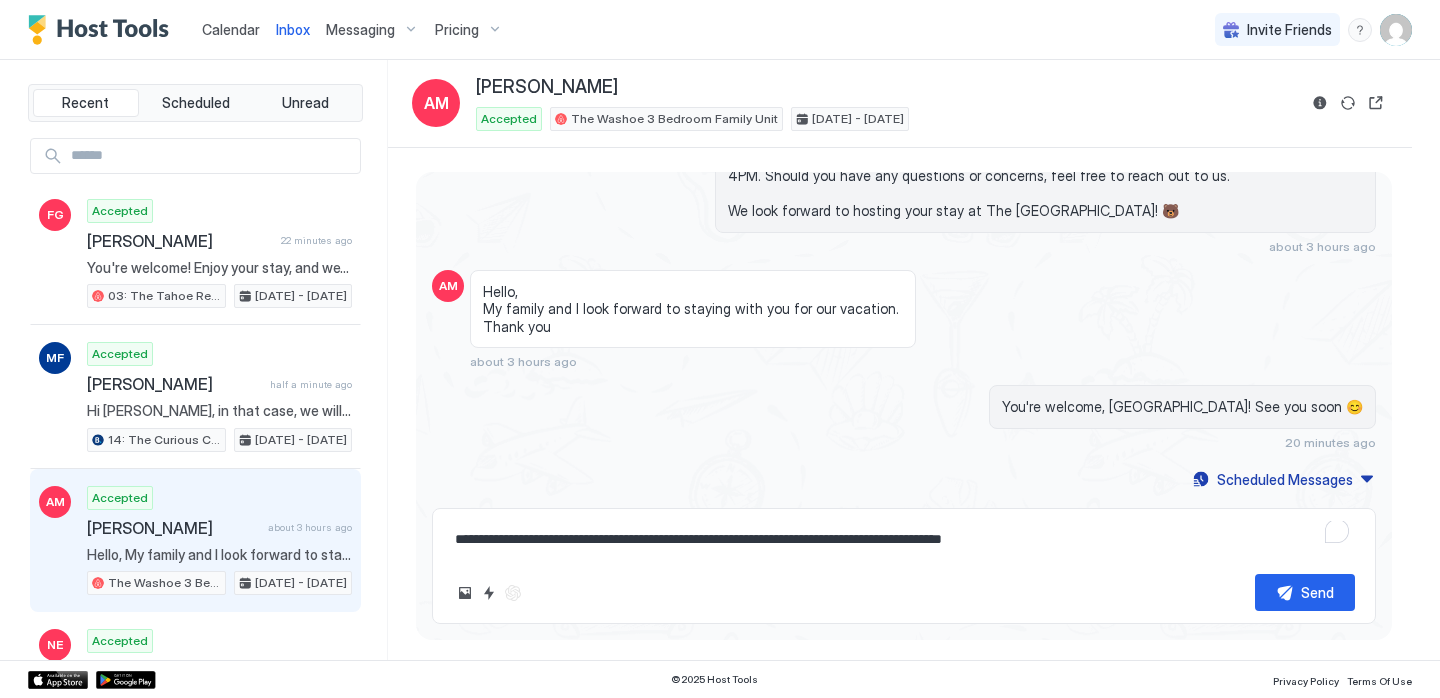 scroll, scrollTop: 135, scrollLeft: 0, axis: vertical 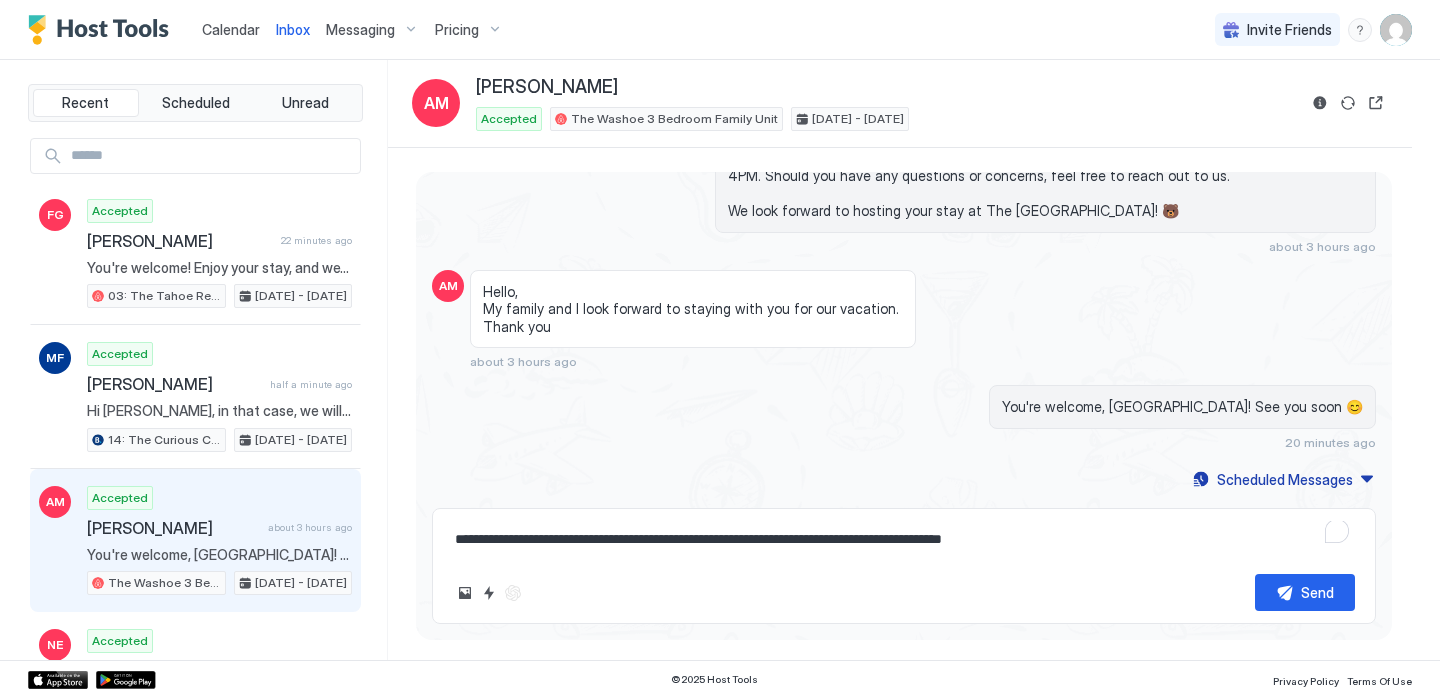 click on "Calendar" at bounding box center (231, 29) 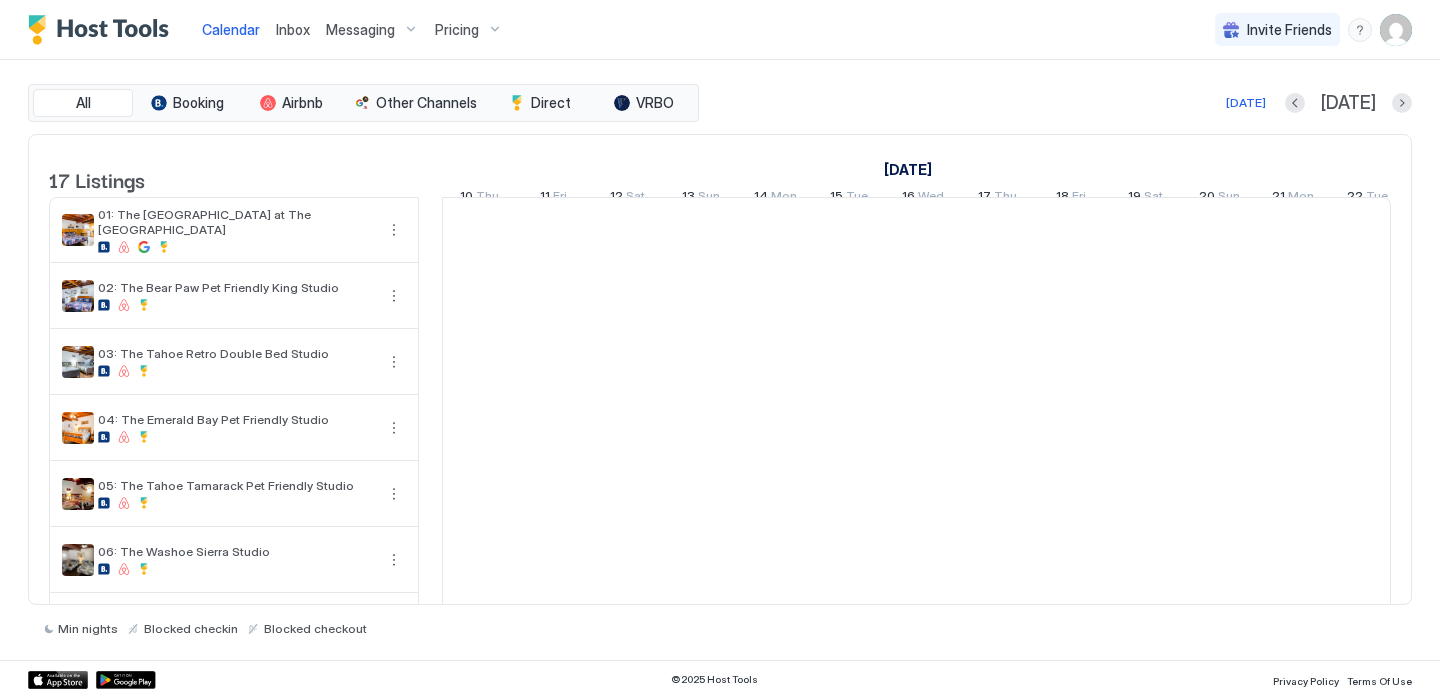 scroll, scrollTop: 0, scrollLeft: 1111, axis: horizontal 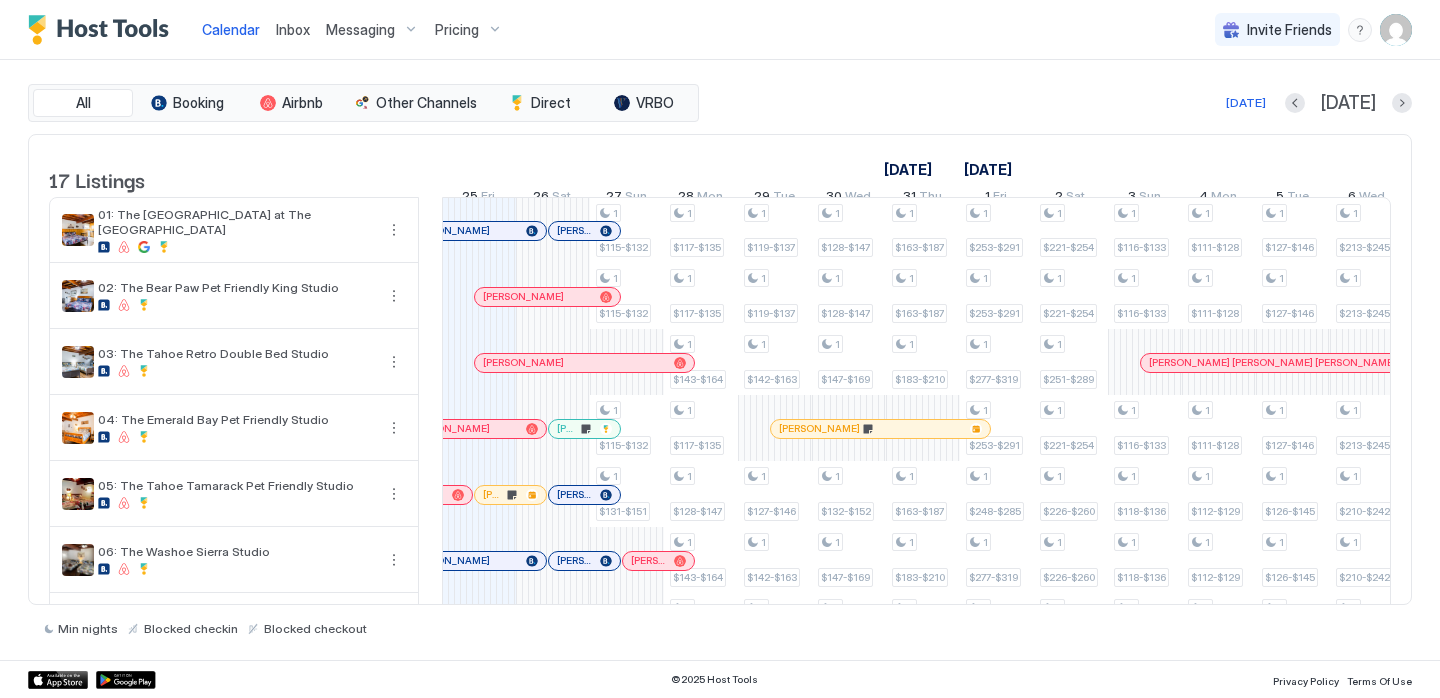 click on "Inbox" at bounding box center [293, 29] 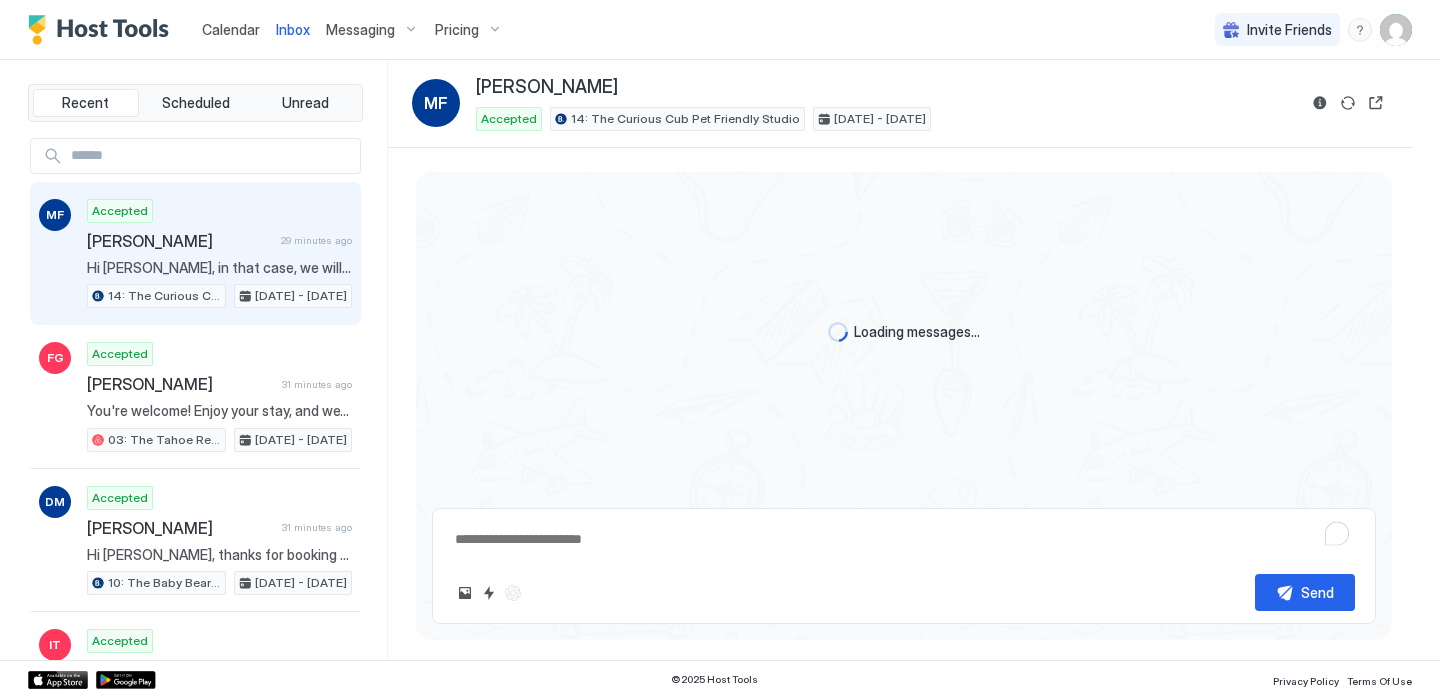 scroll, scrollTop: 693, scrollLeft: 0, axis: vertical 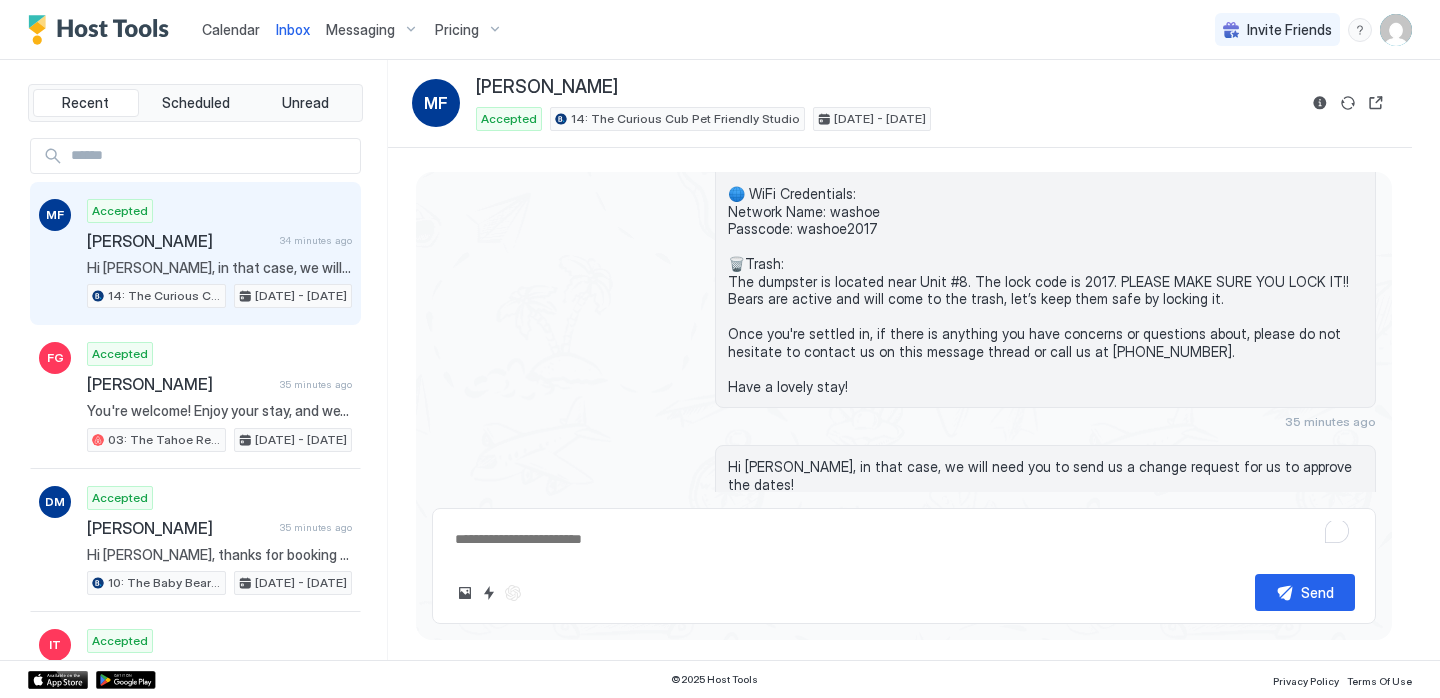 click on "Calendar" at bounding box center (231, 29) 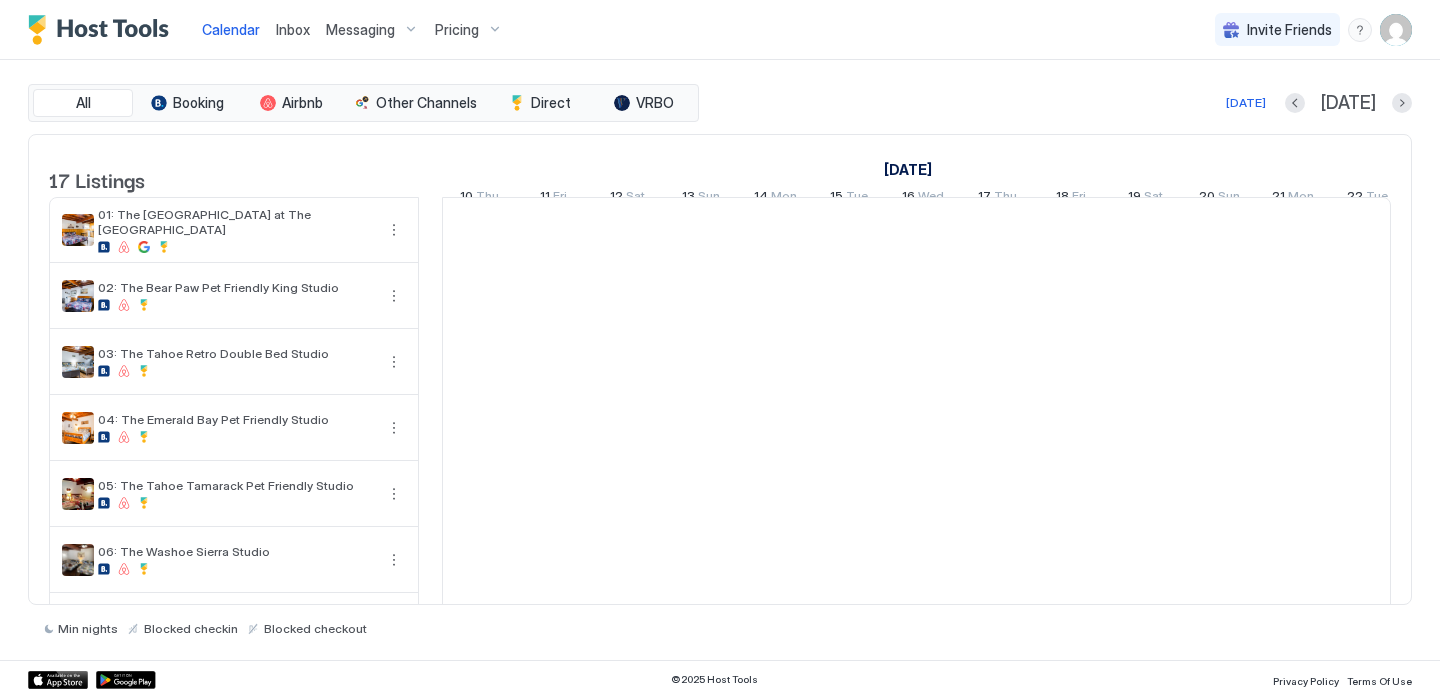 scroll, scrollTop: 0, scrollLeft: 1111, axis: horizontal 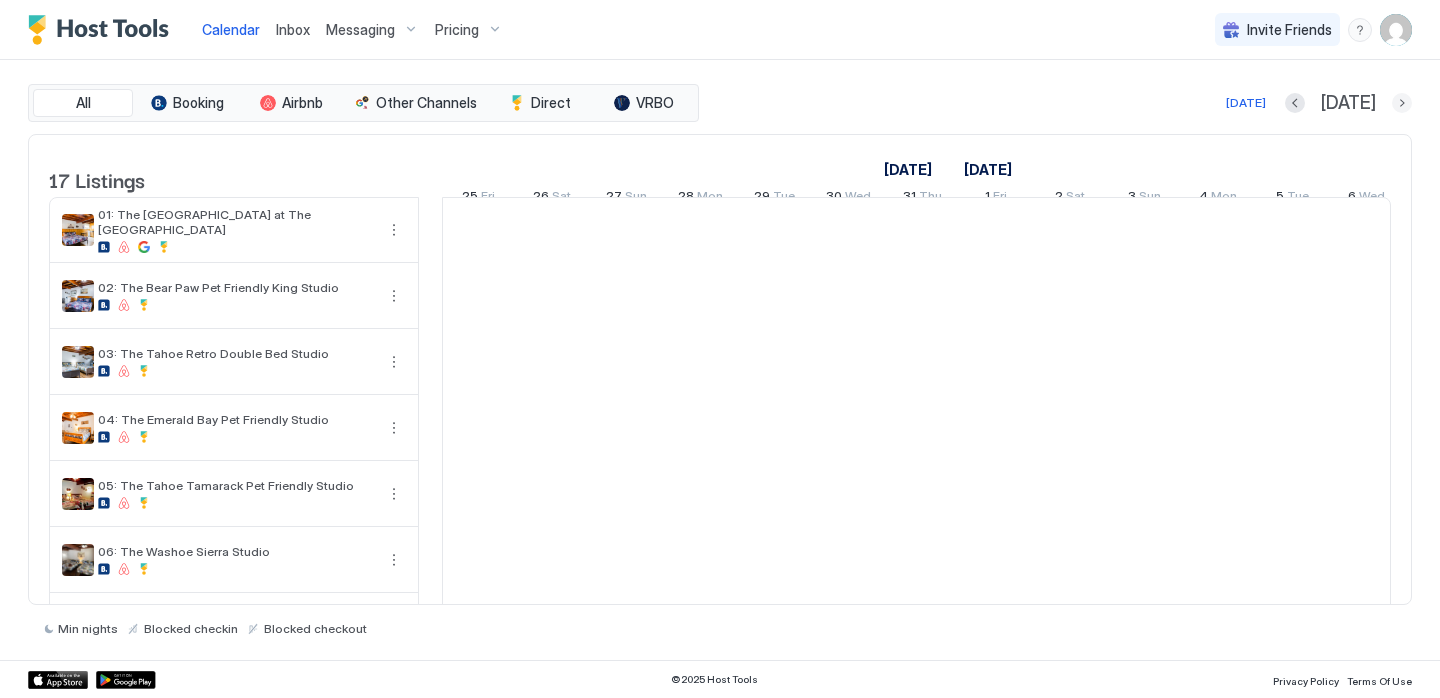 click at bounding box center [1402, 103] 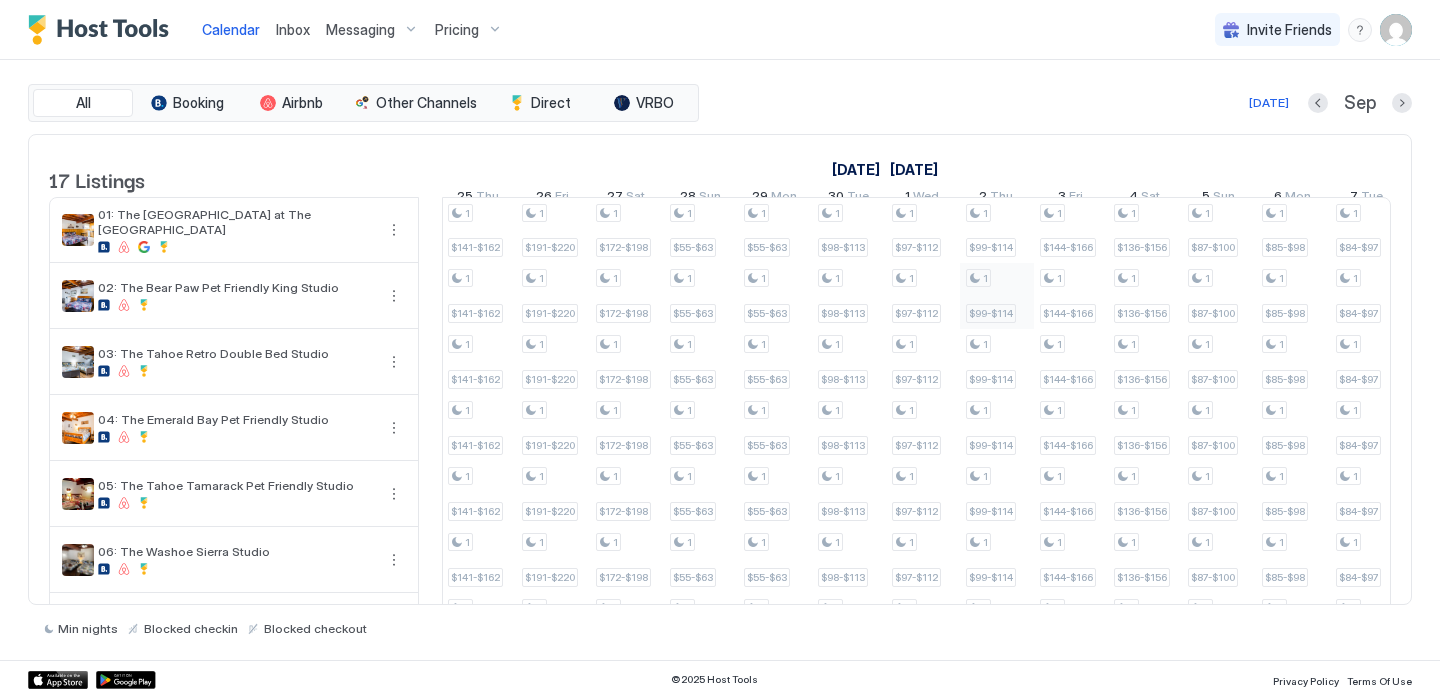 scroll, scrollTop: 0, scrollLeft: 1462, axis: horizontal 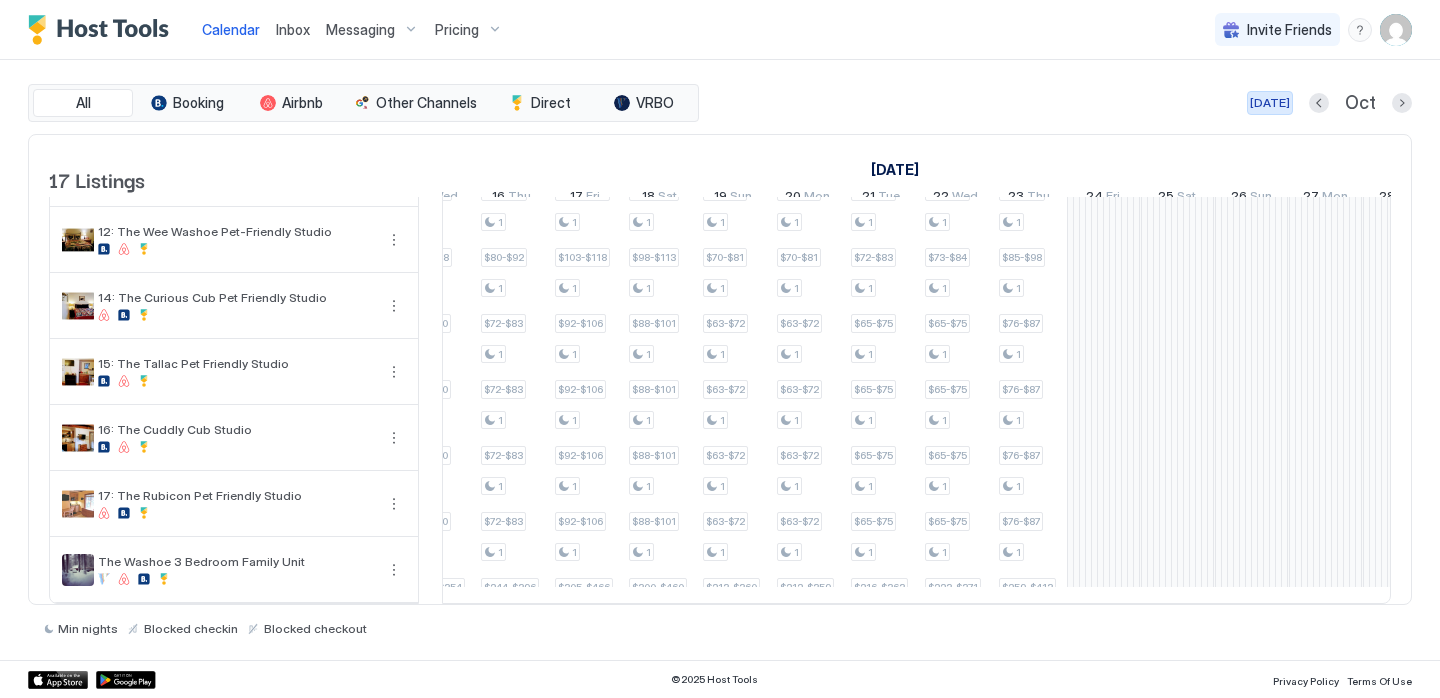 click on "[DATE]" at bounding box center (1270, 103) 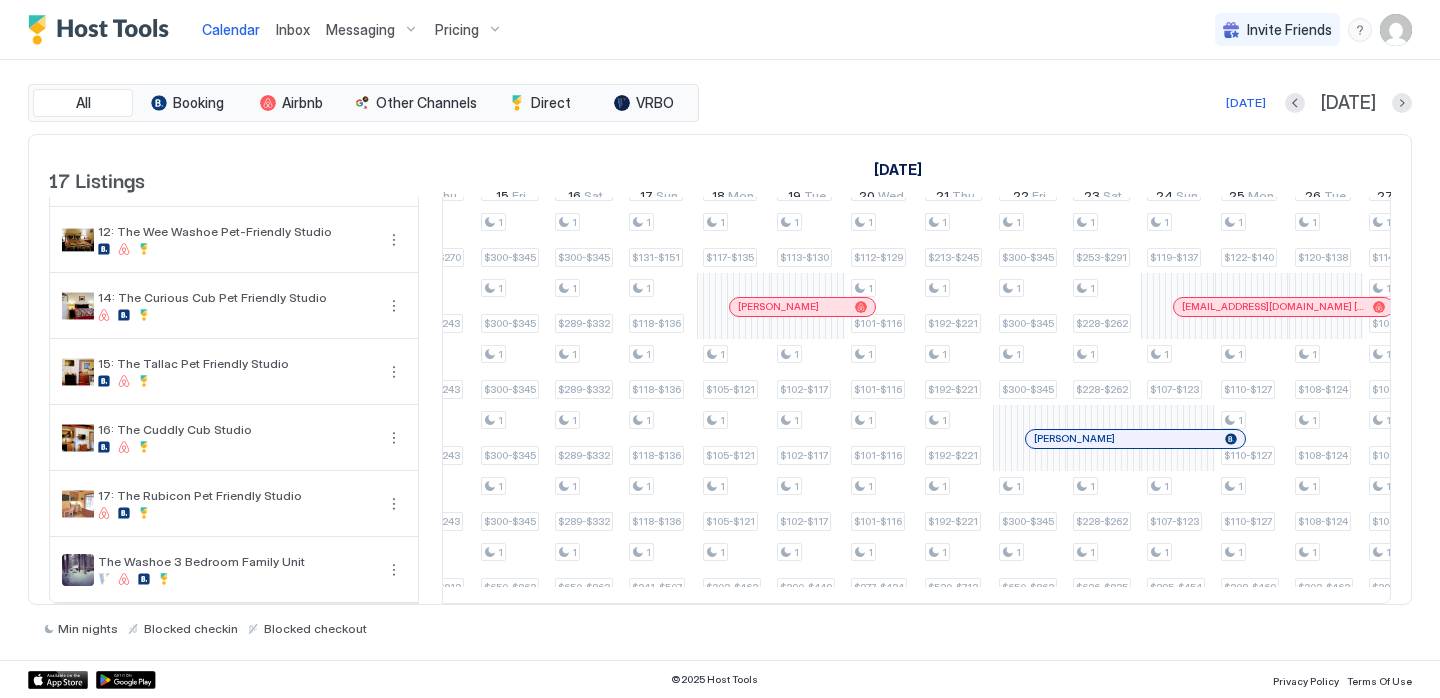 scroll, scrollTop: 0, scrollLeft: 1111, axis: horizontal 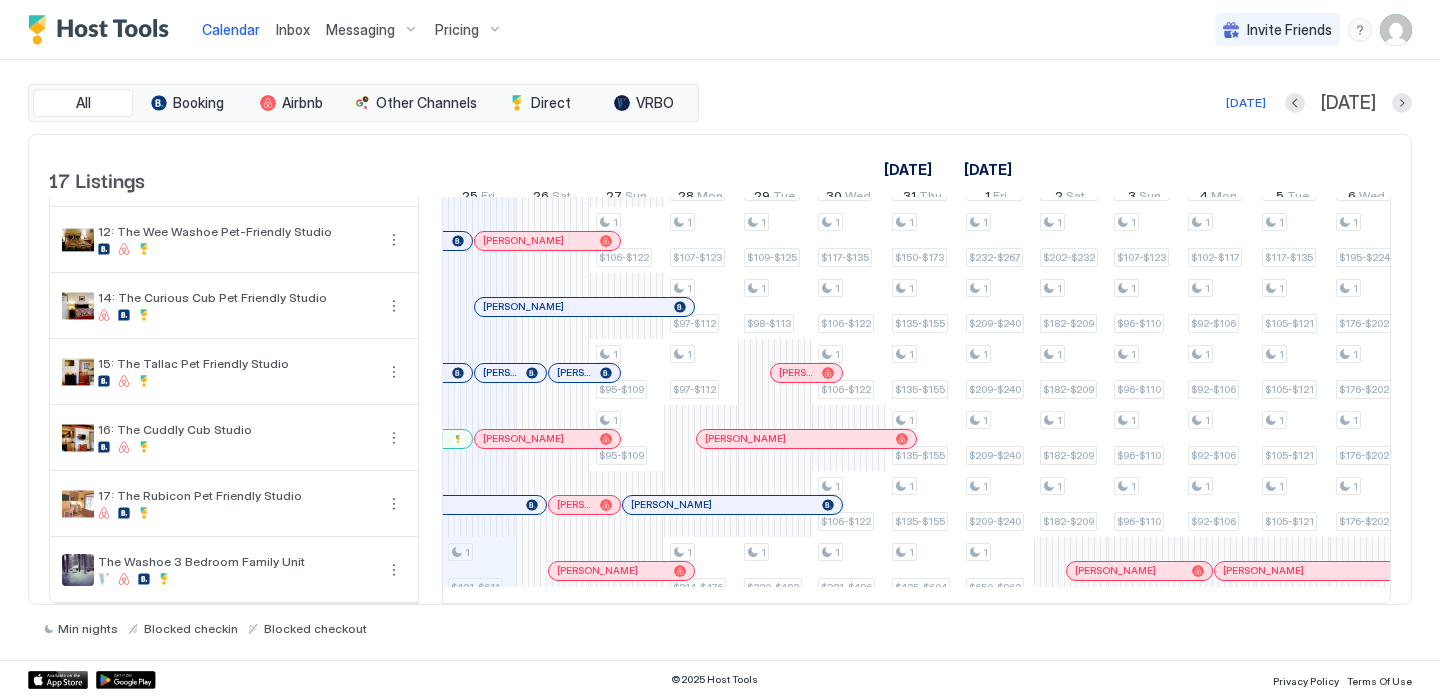 click at bounding box center (751, 505) 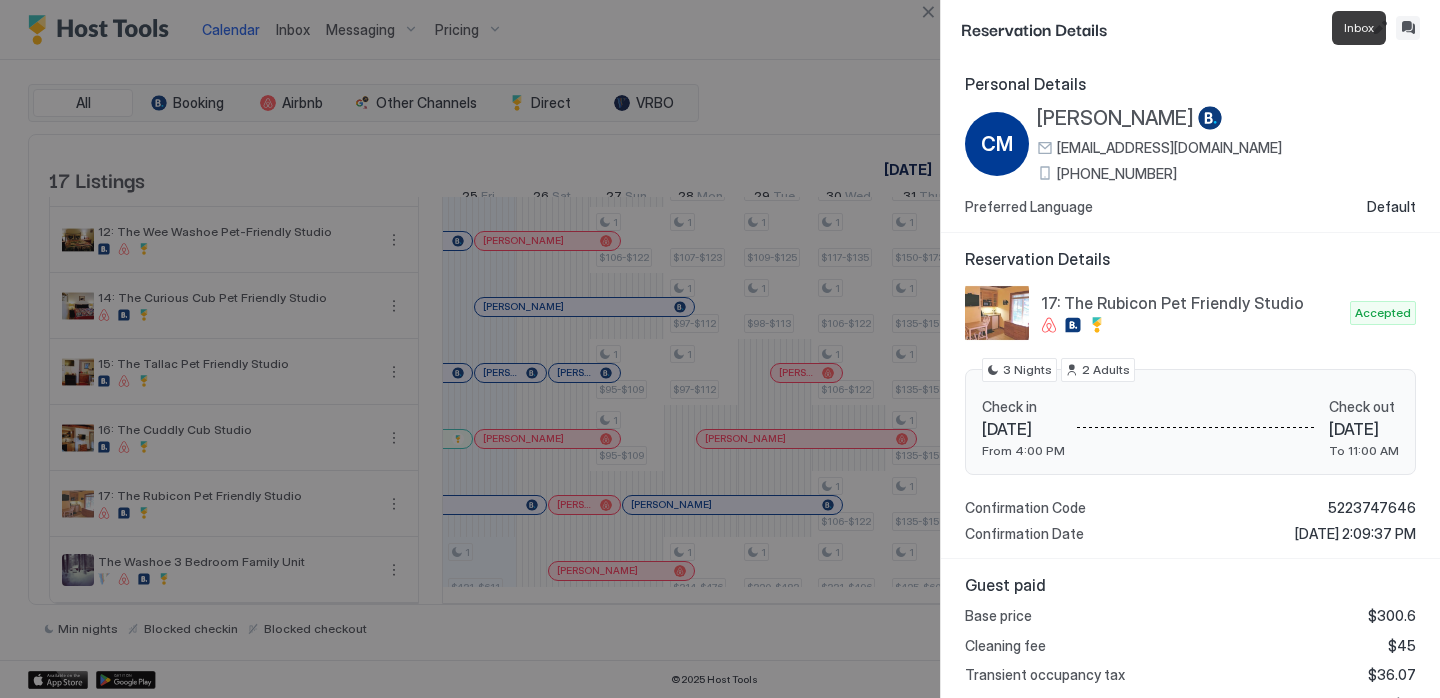 click at bounding box center (1408, 28) 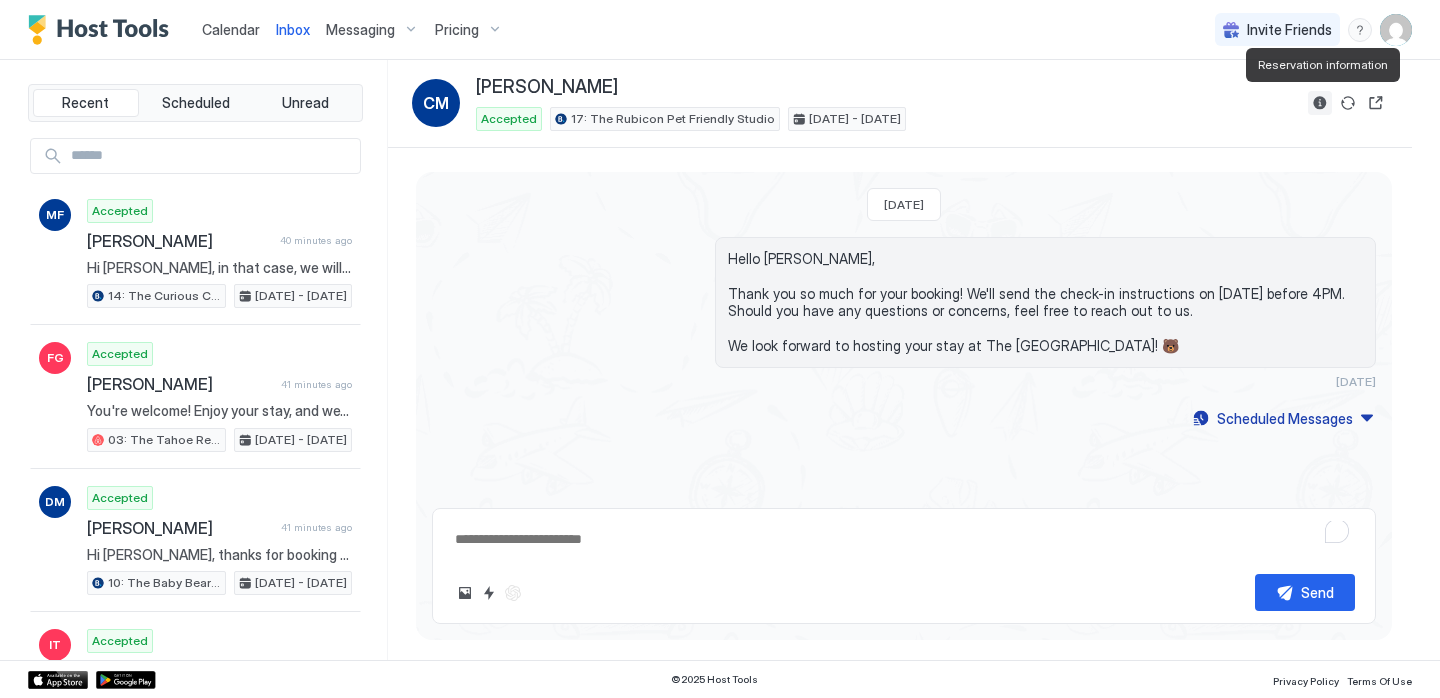 click at bounding box center (1320, 103) 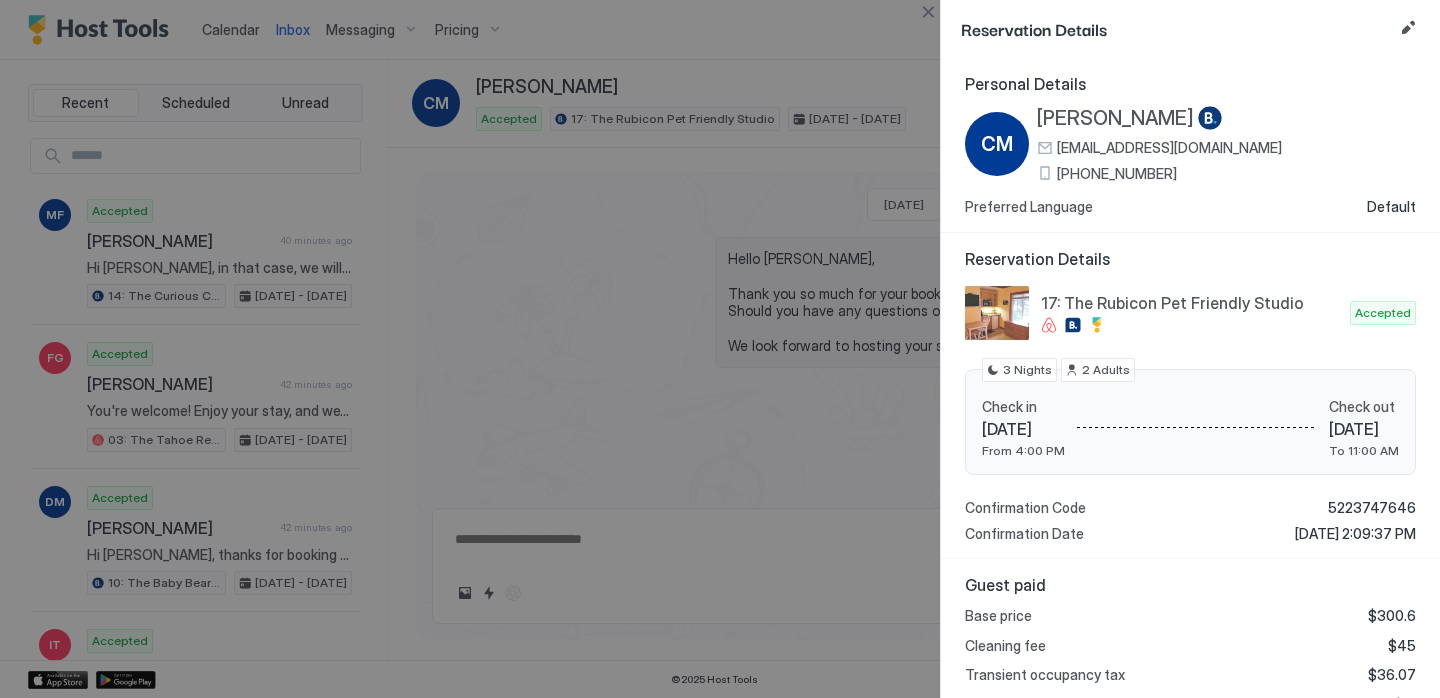 click on "[PHONE_NUMBER]" at bounding box center (1117, 174) 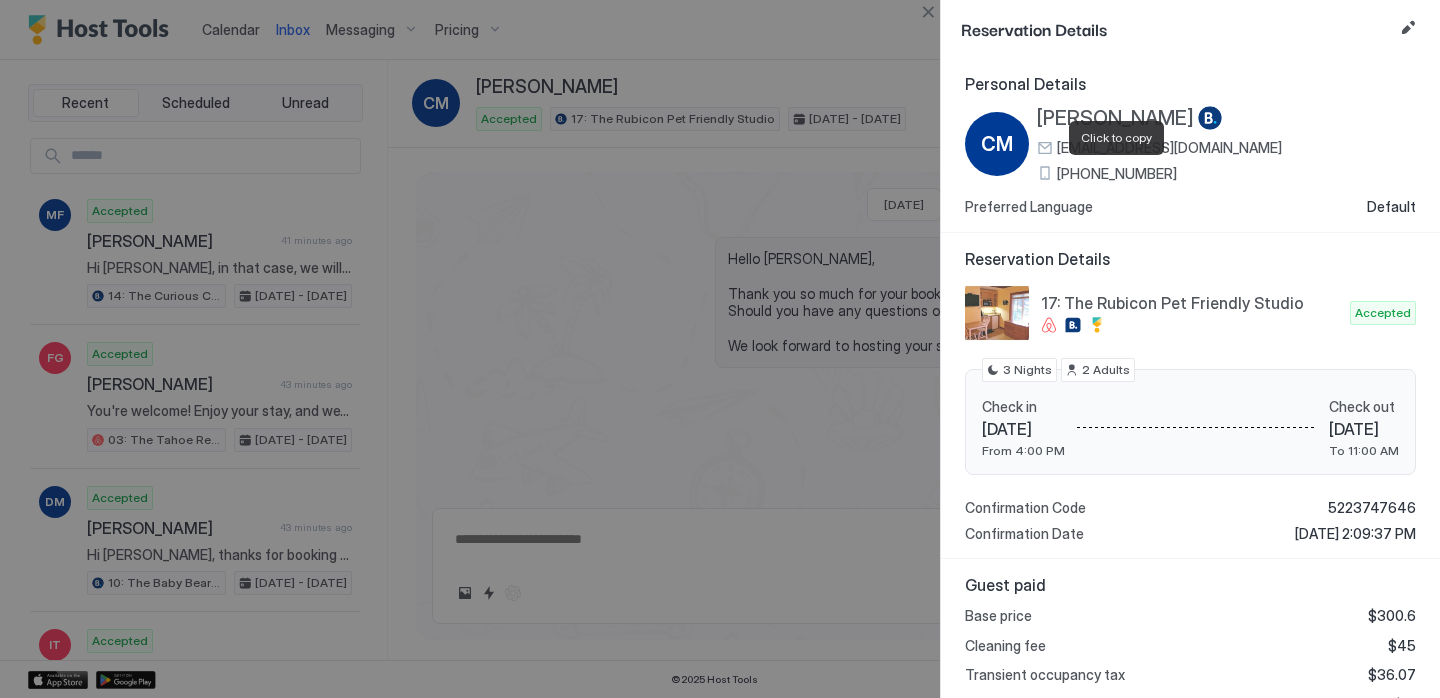 click on "[PHONE_NUMBER]" at bounding box center (1117, 174) 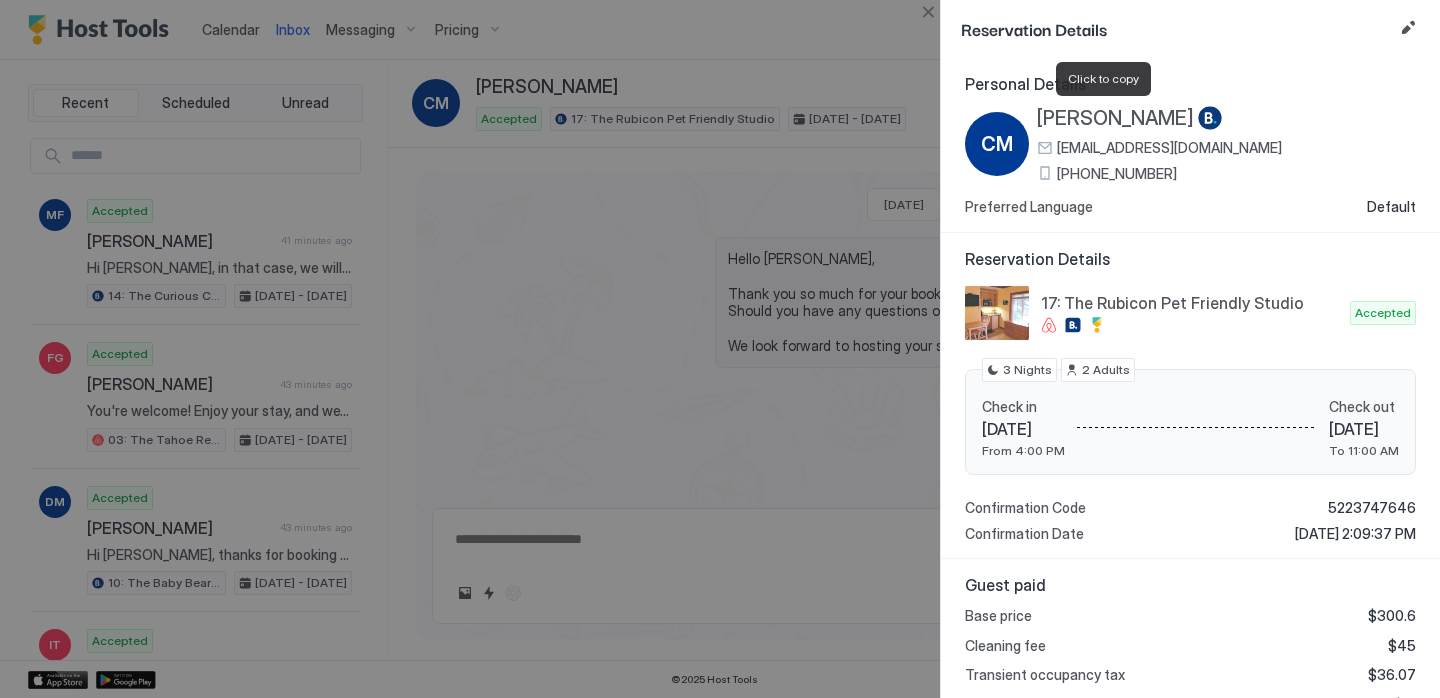 click on "[PERSON_NAME]" at bounding box center (1115, 118) 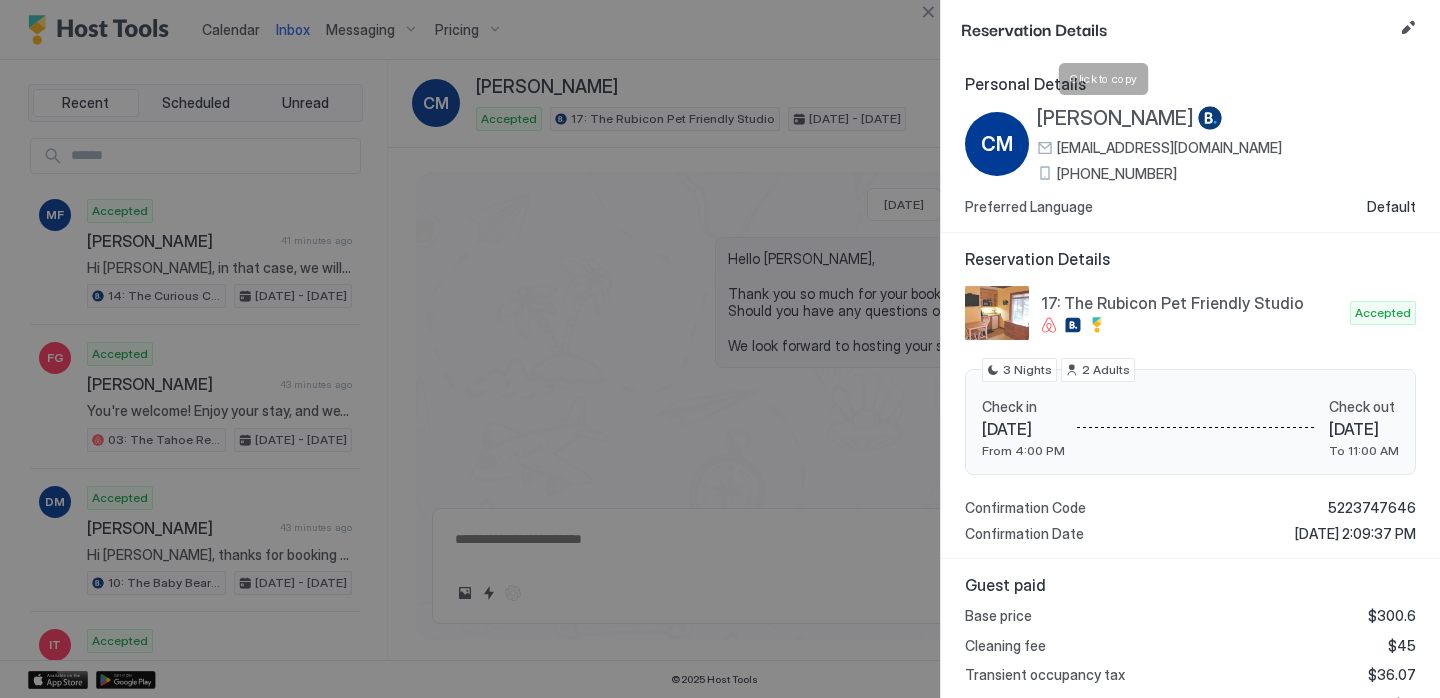 click at bounding box center [720, 349] 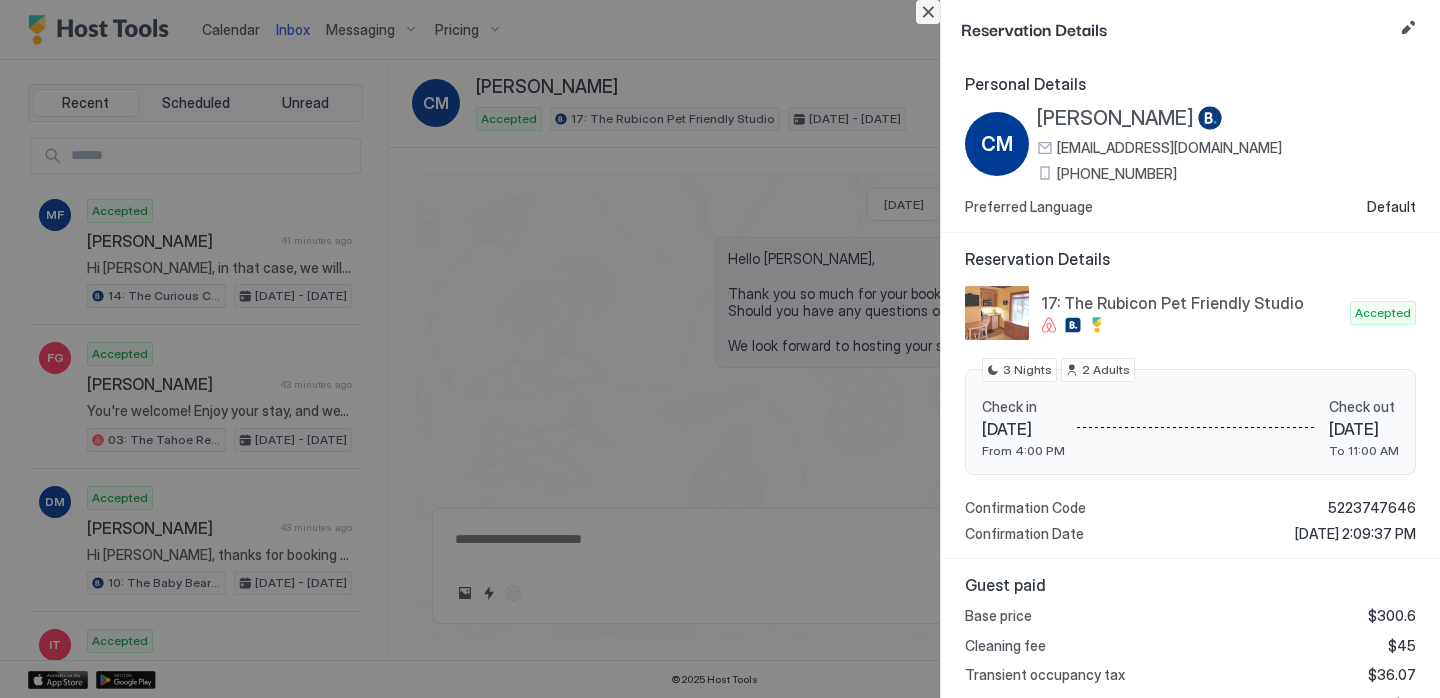click at bounding box center (928, 12) 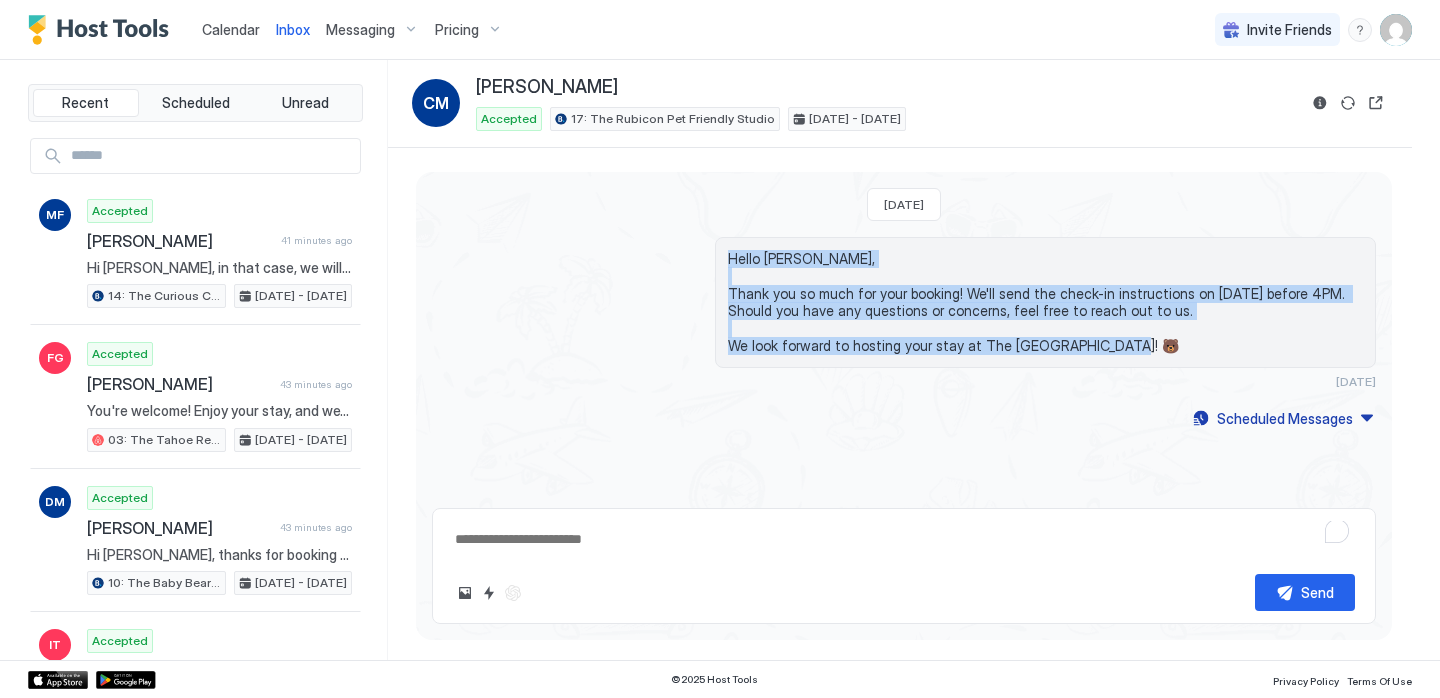 drag, startPoint x: 1136, startPoint y: 356, endPoint x: 718, endPoint y: 252, distance: 430.74353 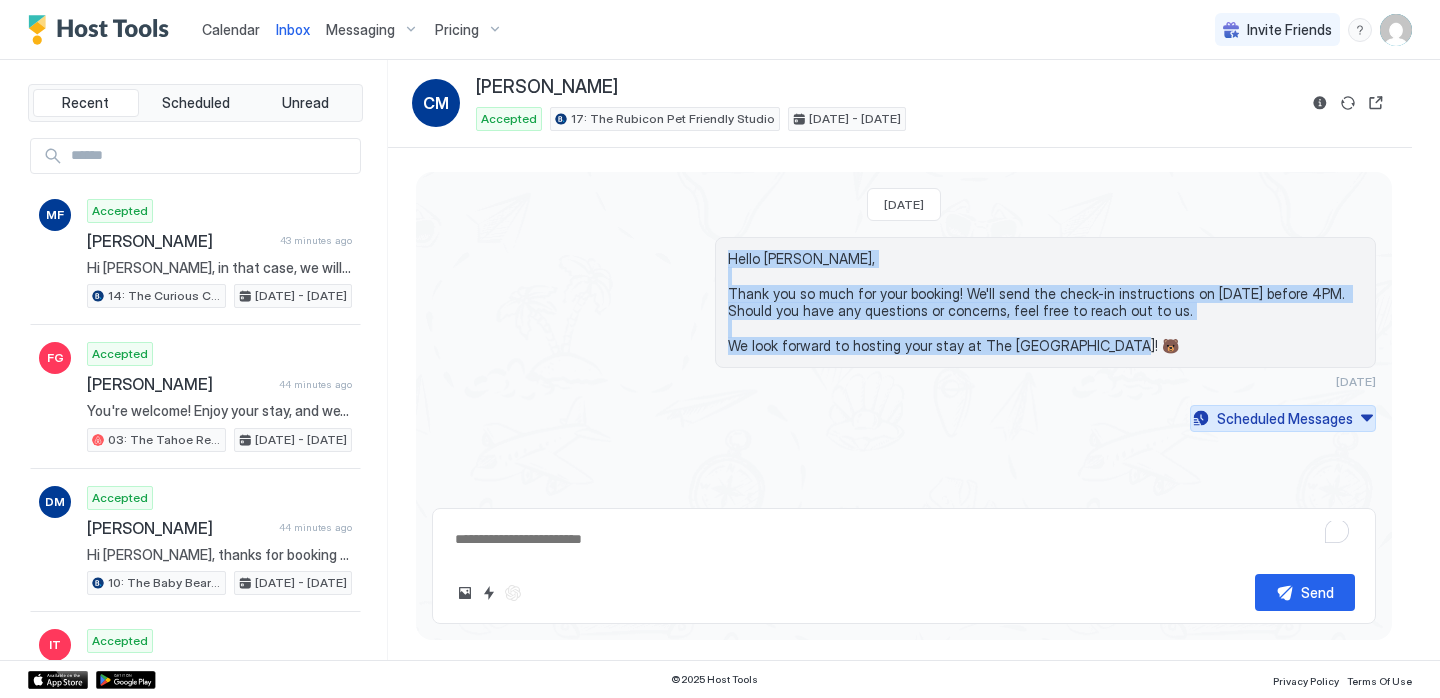 click on "Scheduled Messages" at bounding box center [1285, 418] 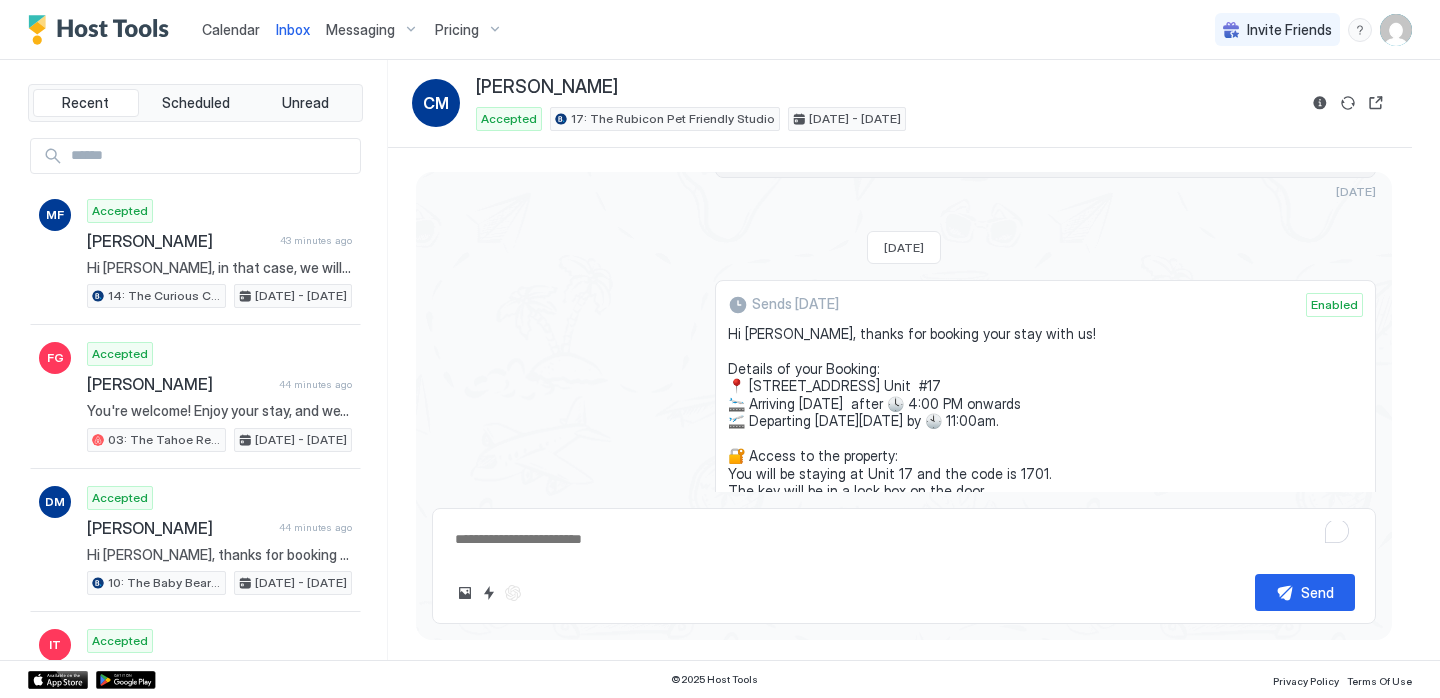 scroll, scrollTop: 138, scrollLeft: 0, axis: vertical 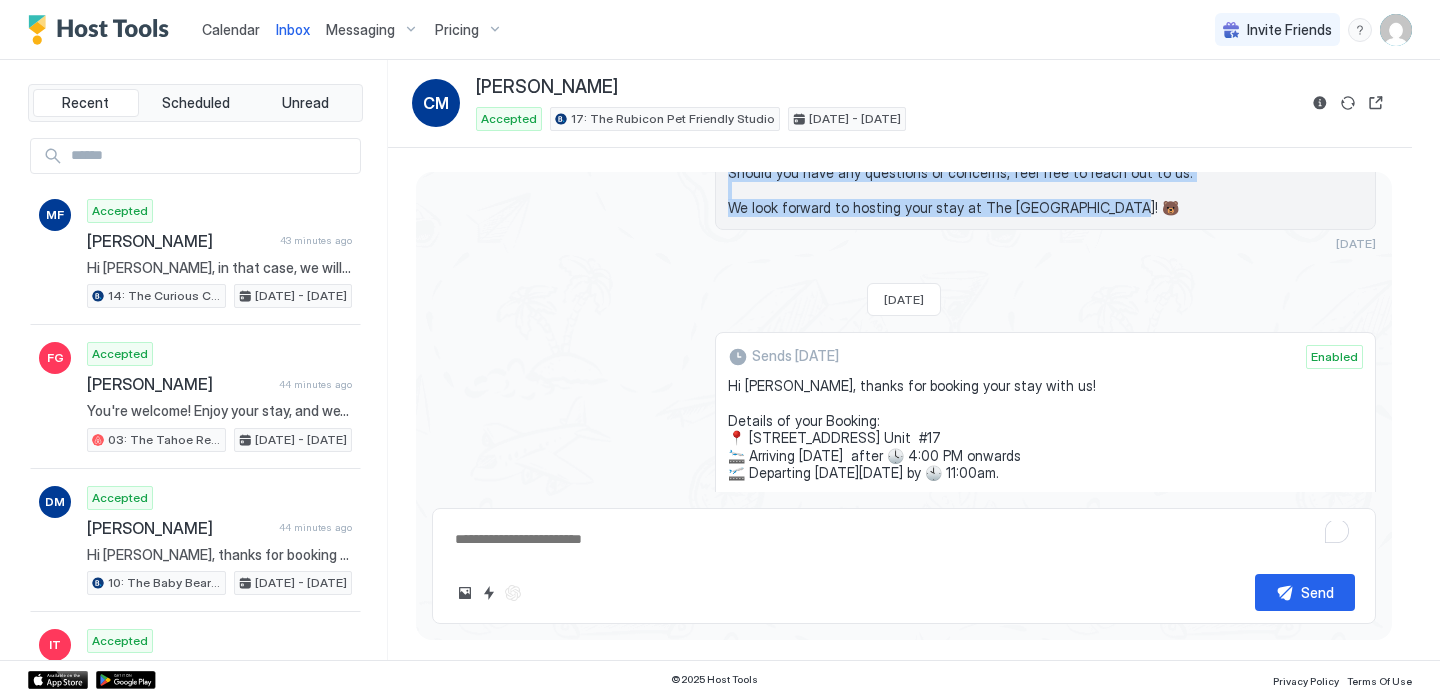 drag, startPoint x: 856, startPoint y: 360, endPoint x: 727, endPoint y: 382, distance: 130.86252 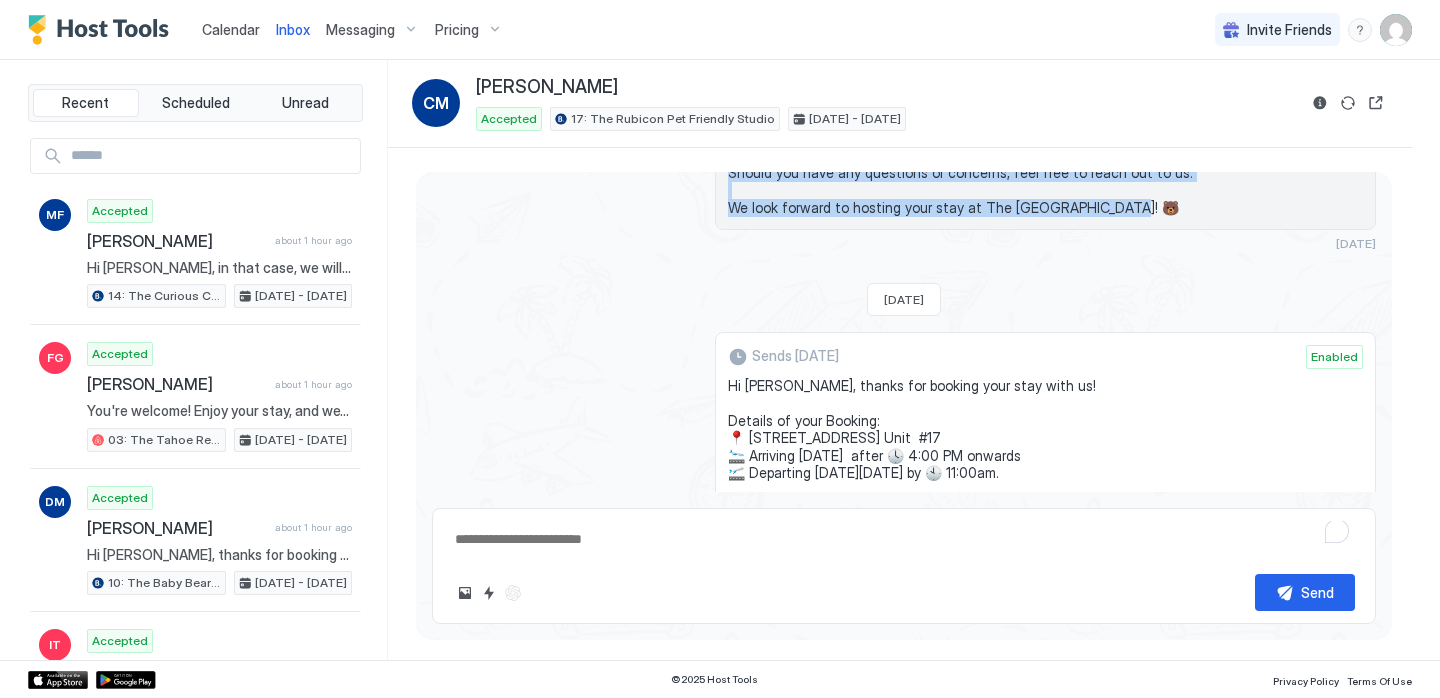 click on "Calendar" at bounding box center (231, 29) 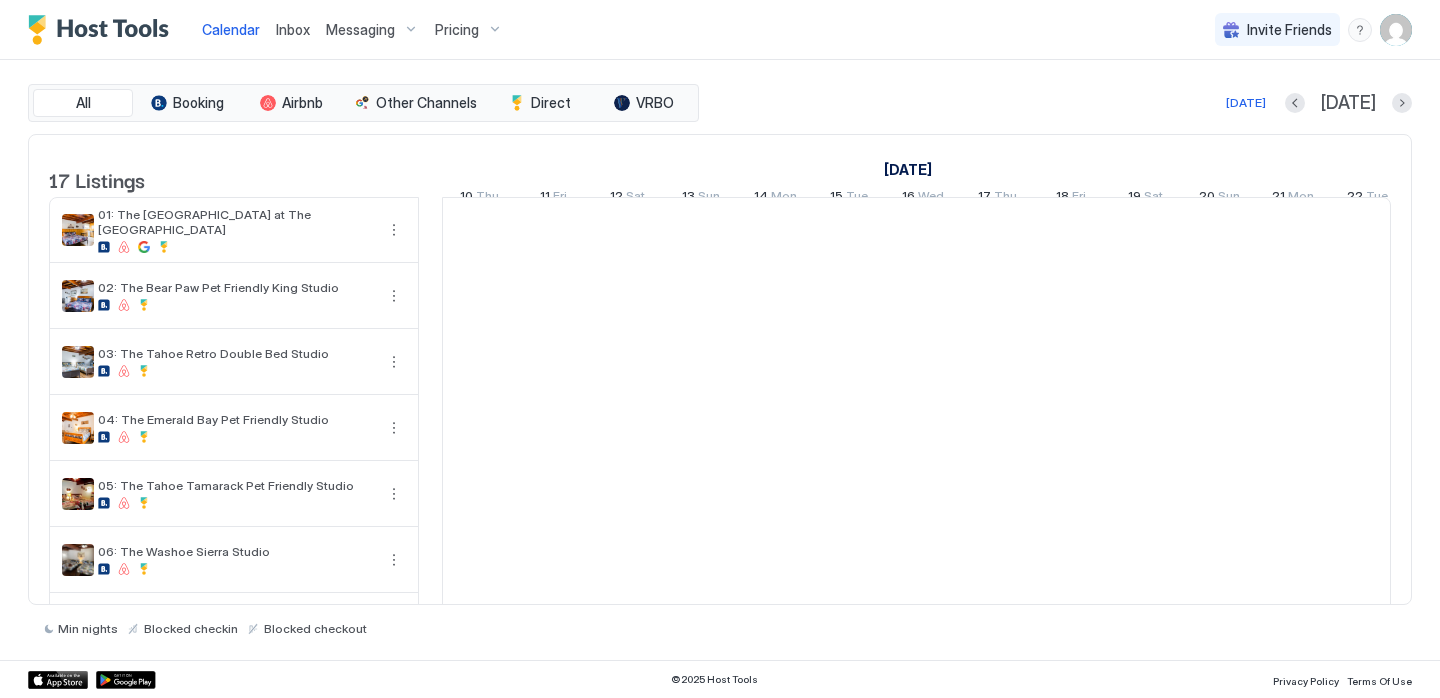 scroll, scrollTop: 0, scrollLeft: 1111, axis: horizontal 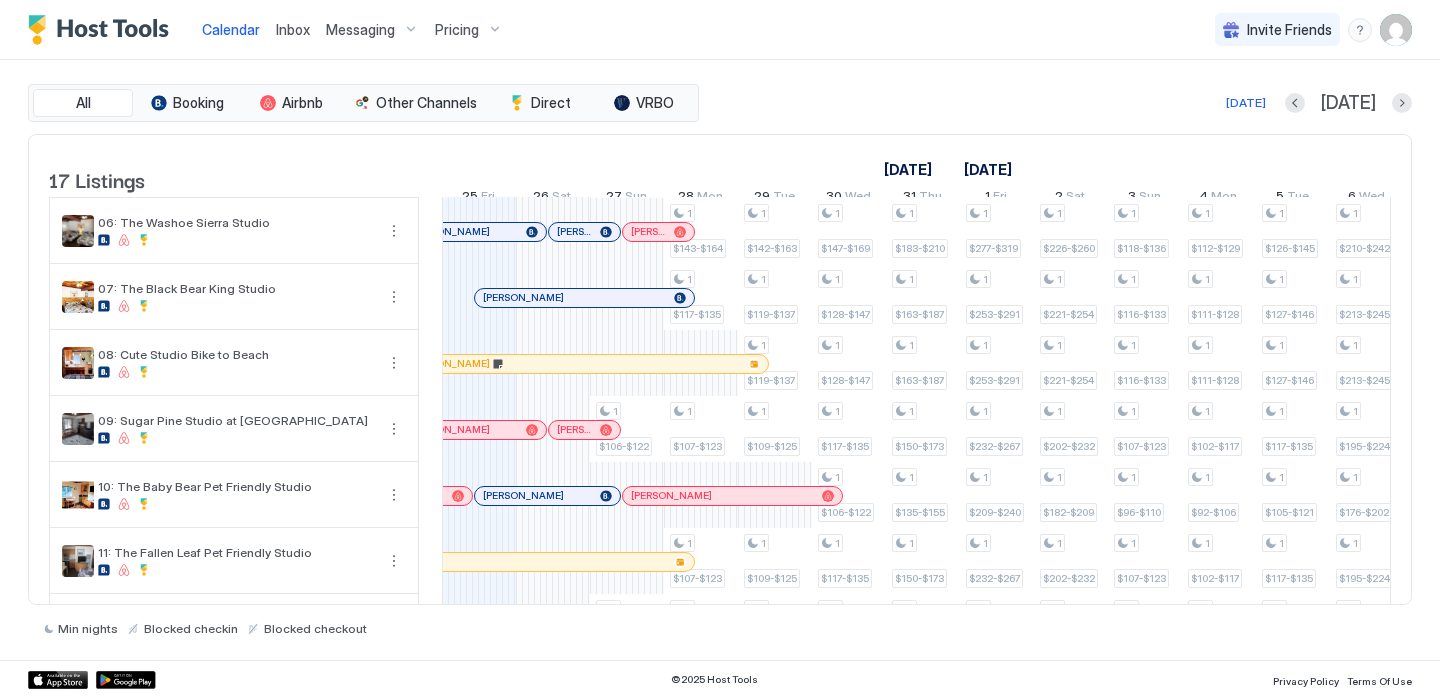 click at bounding box center [505, 496] 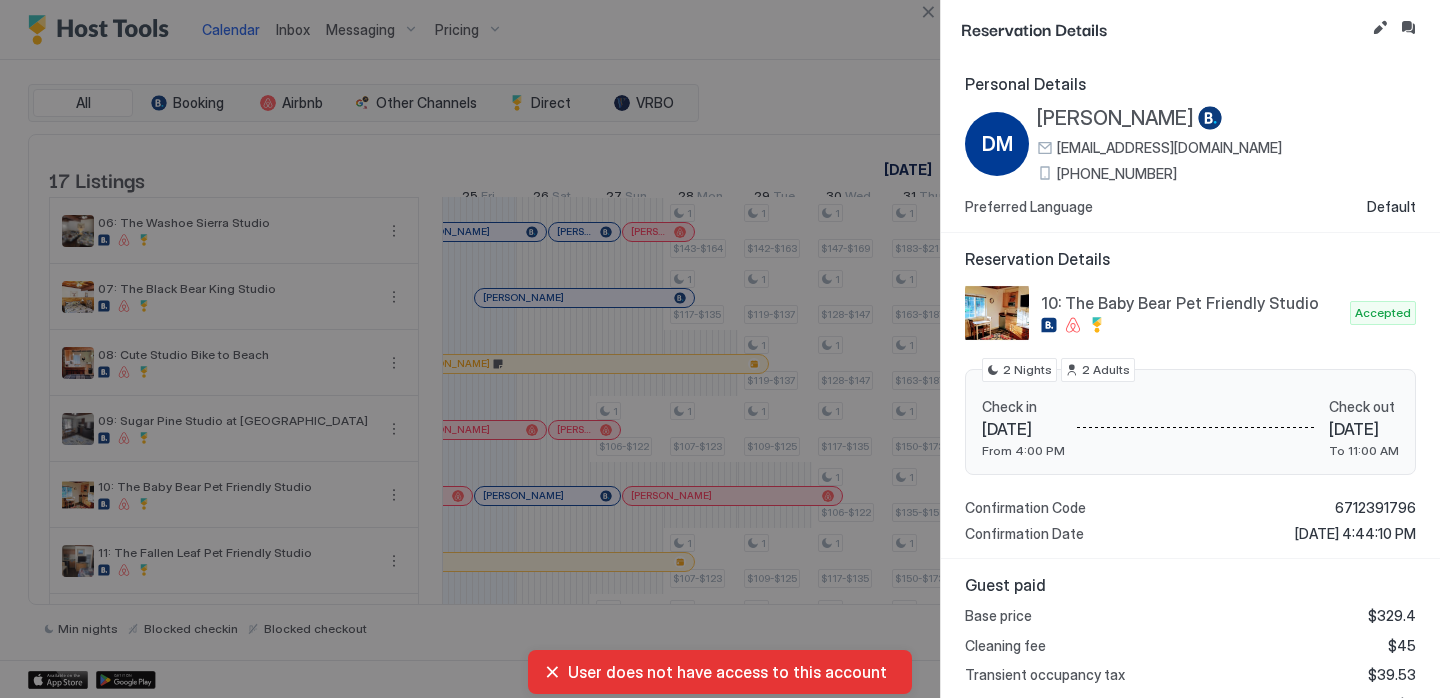 click on "[PHONE_NUMBER]" at bounding box center [1117, 174] 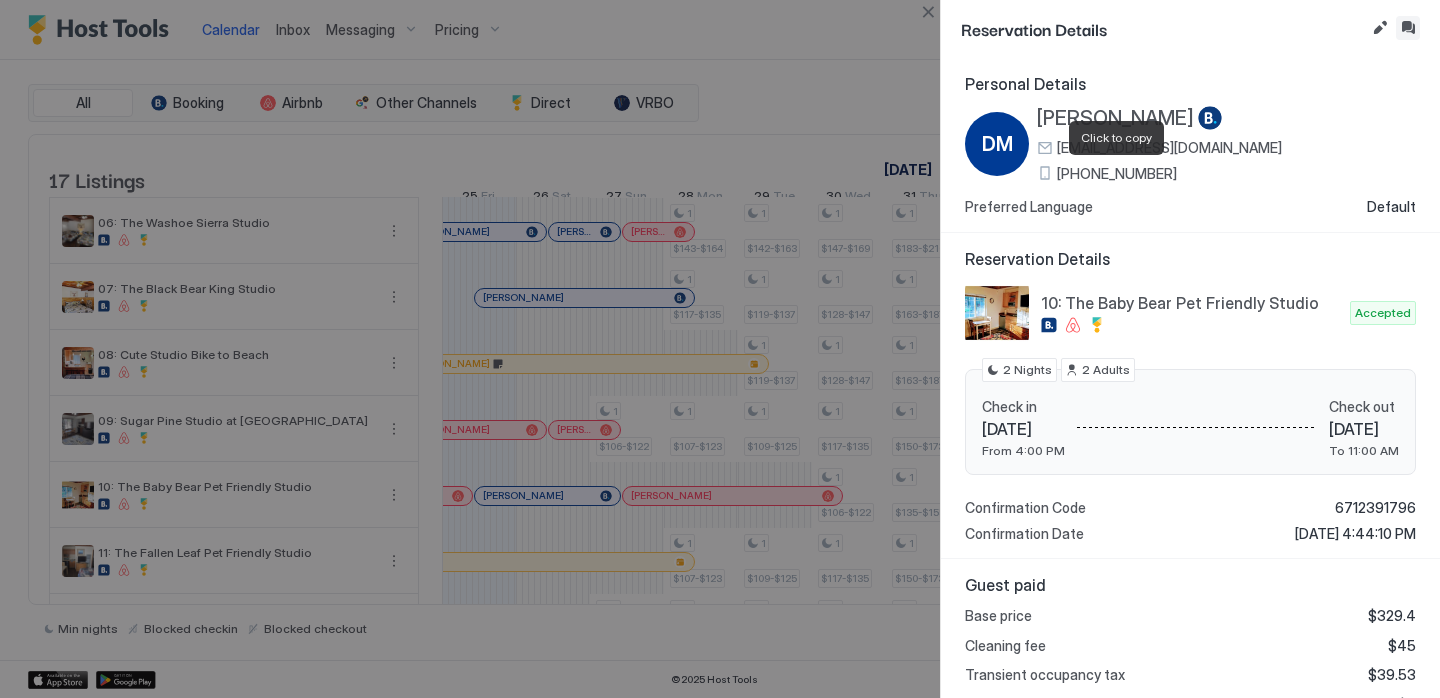 click at bounding box center (1408, 28) 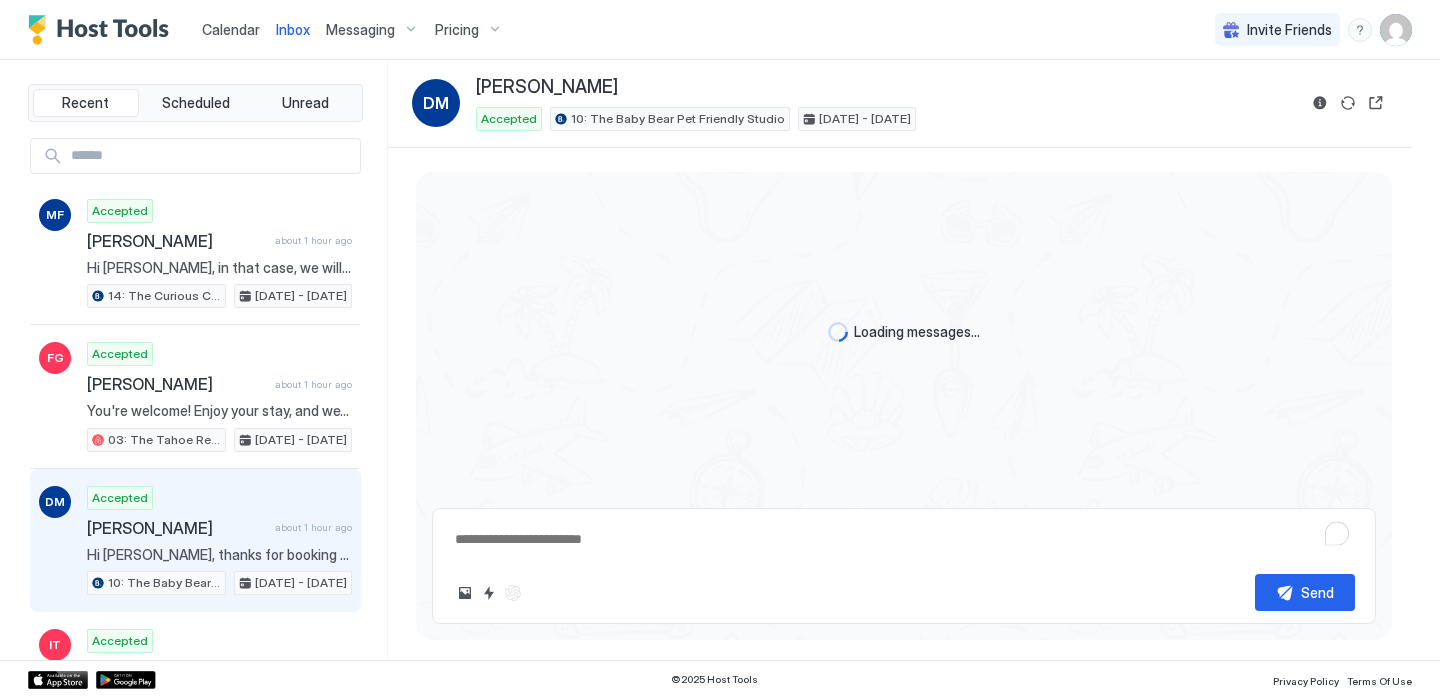 scroll, scrollTop: 497, scrollLeft: 0, axis: vertical 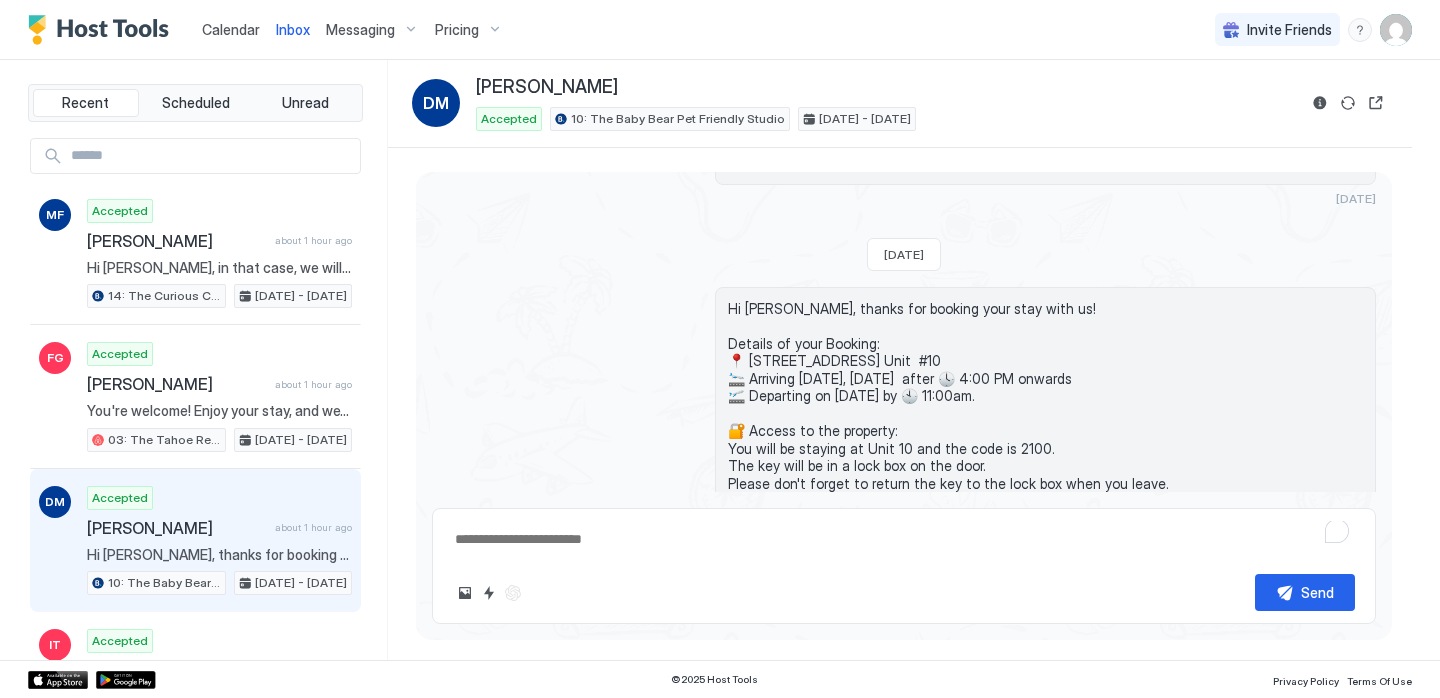 drag, startPoint x: 875, startPoint y: 454, endPoint x: 729, endPoint y: 306, distance: 207.89421 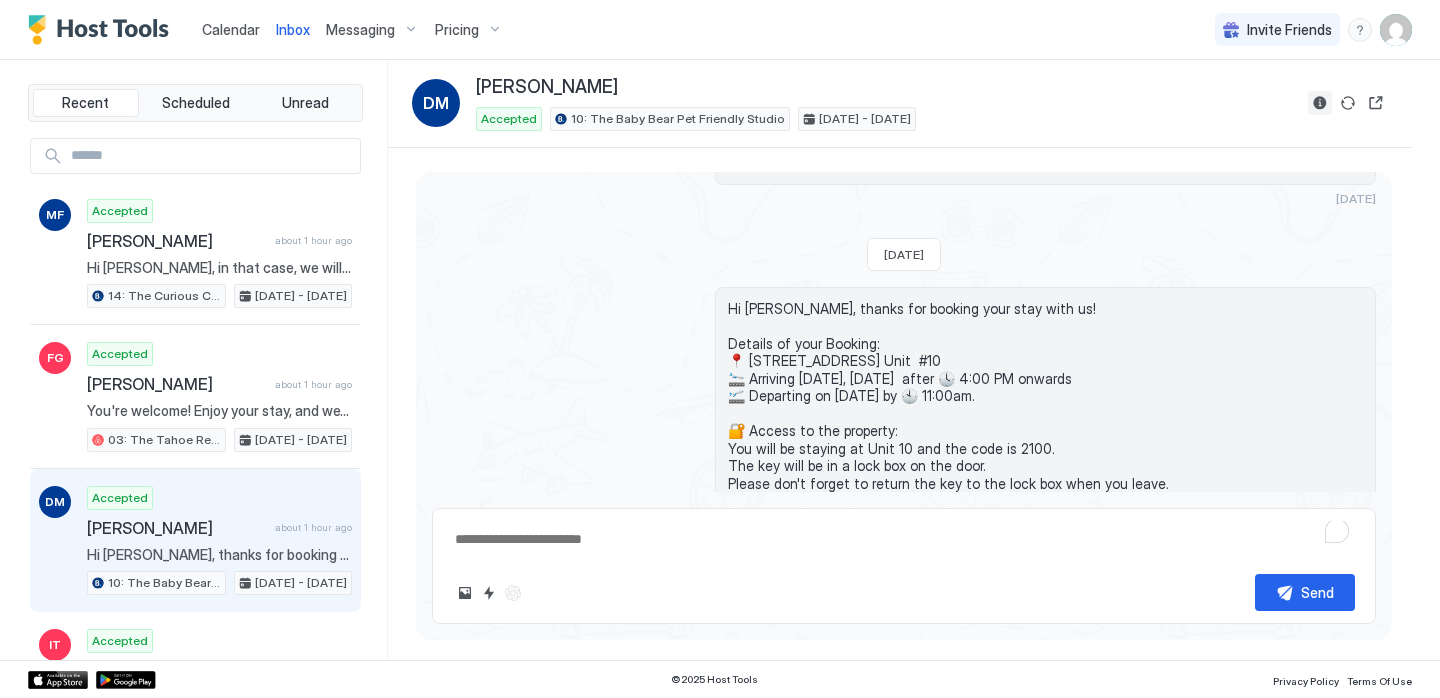 click at bounding box center [1320, 103] 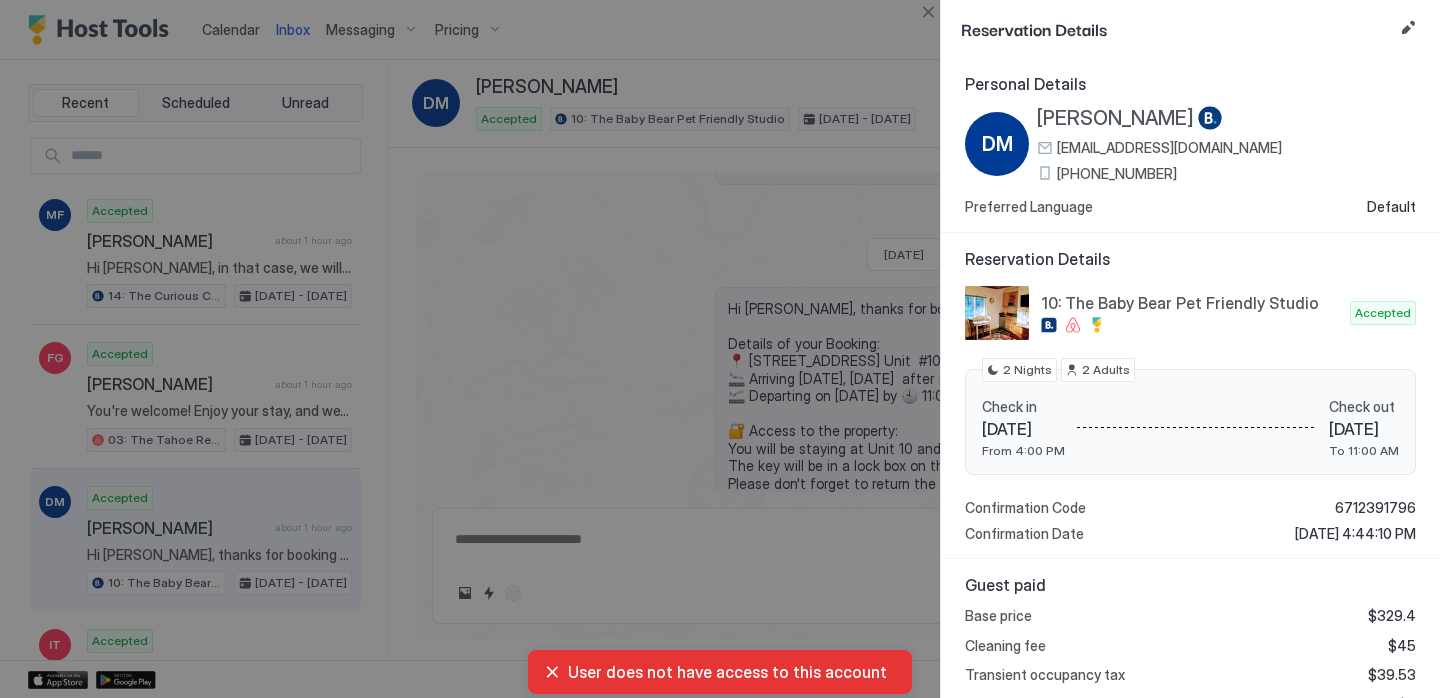 click on "[PHONE_NUMBER]" at bounding box center [1117, 174] 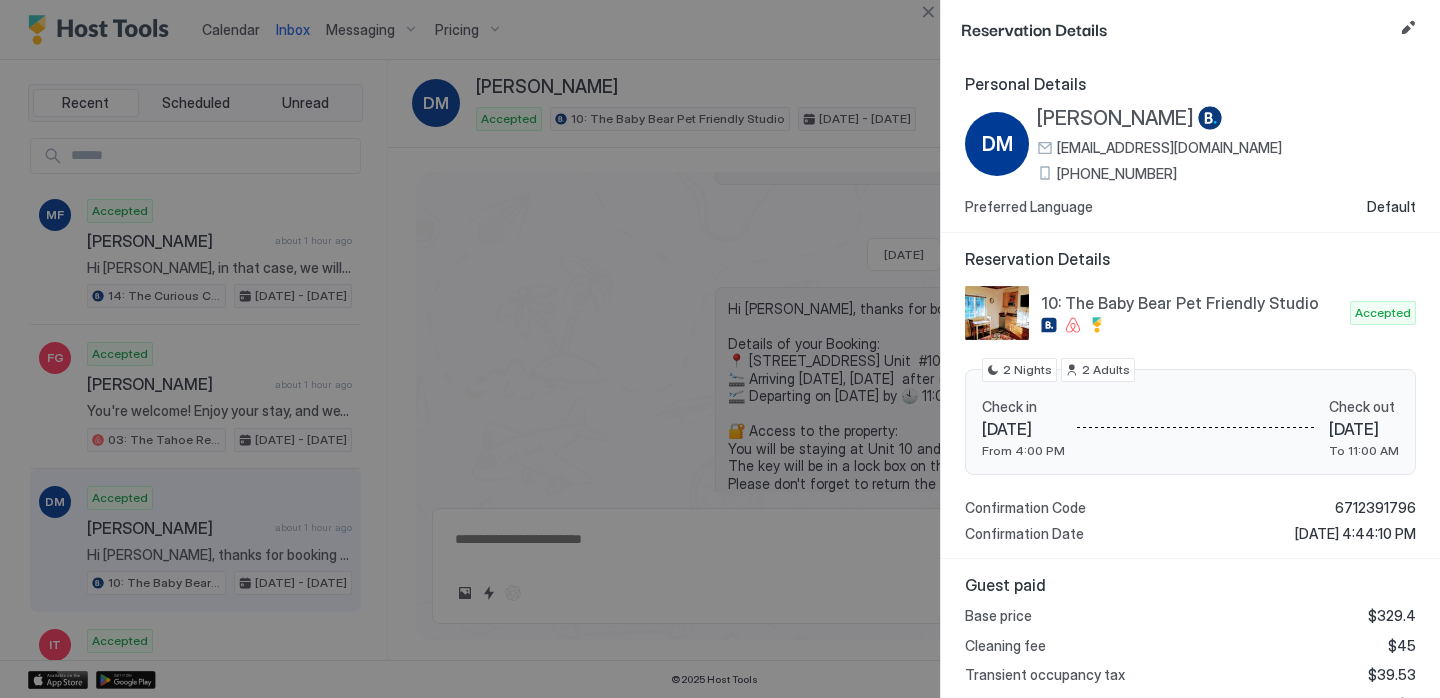 click at bounding box center (720, 349) 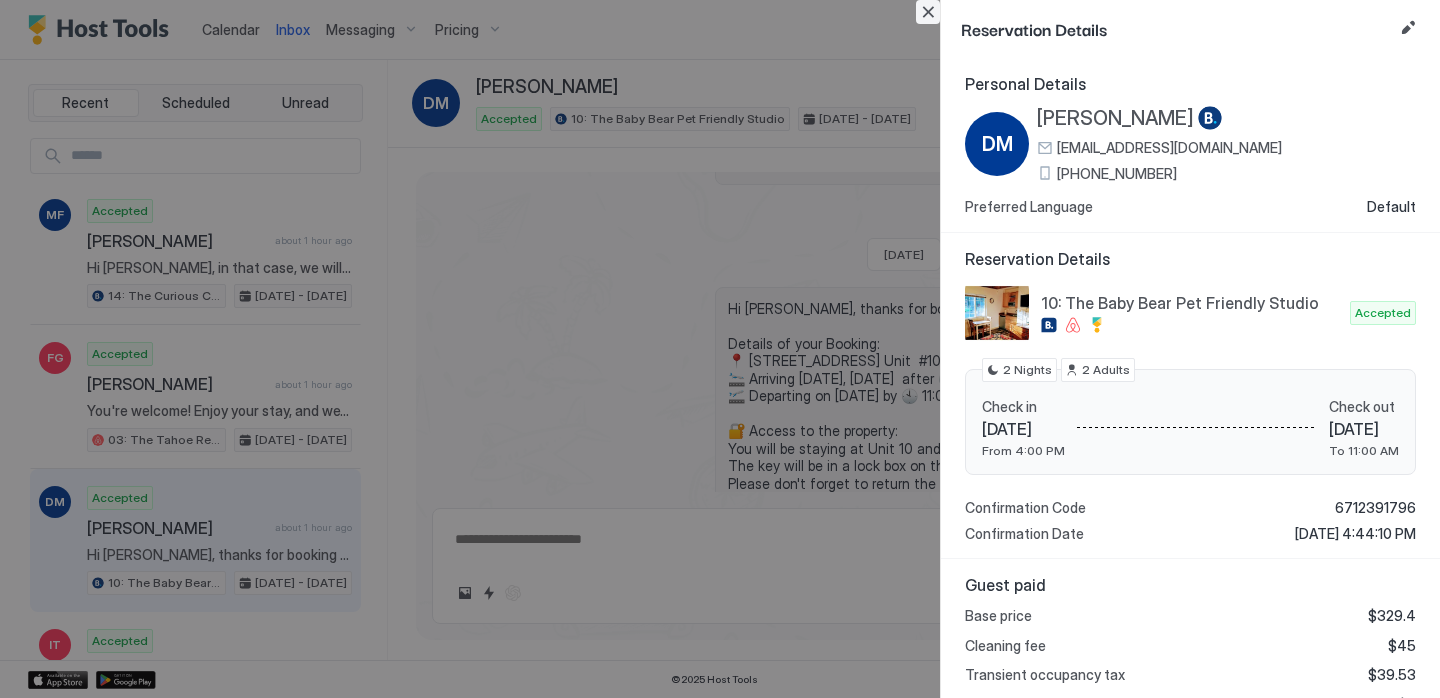 click at bounding box center (928, 12) 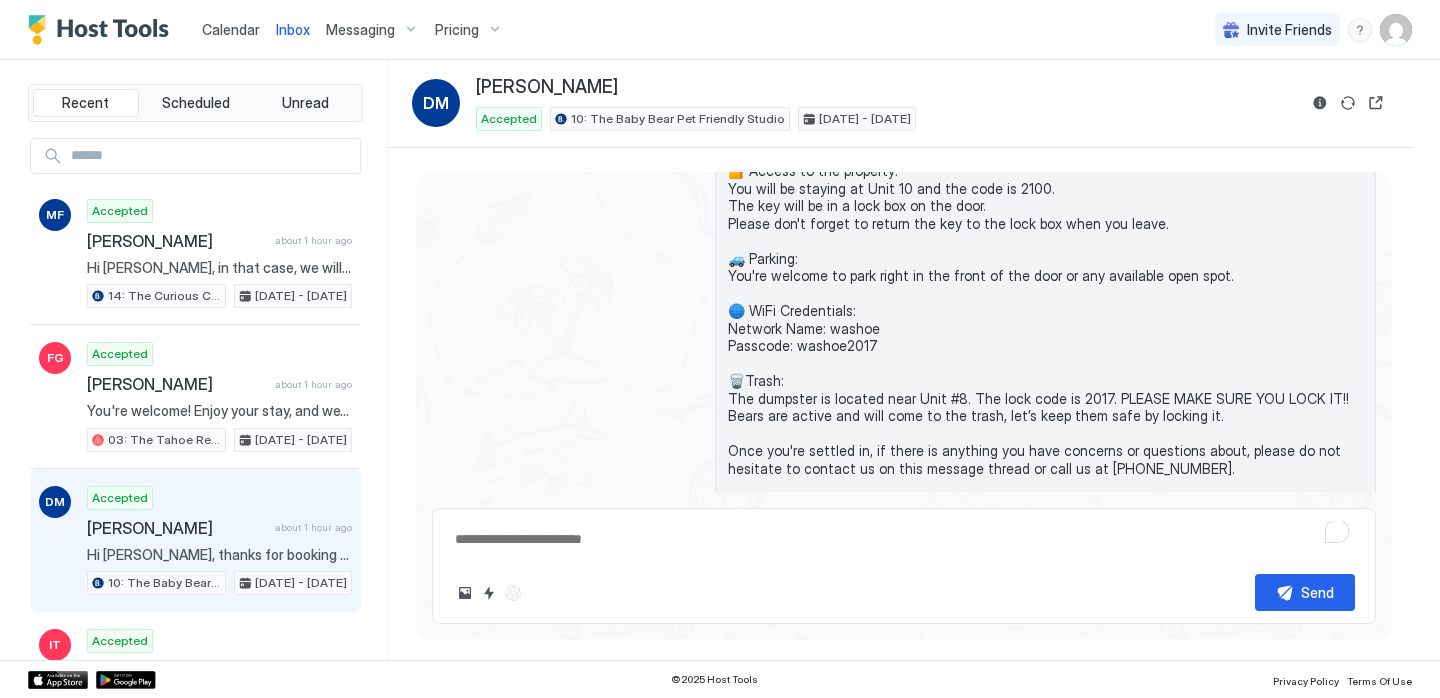 scroll, scrollTop: 497, scrollLeft: 0, axis: vertical 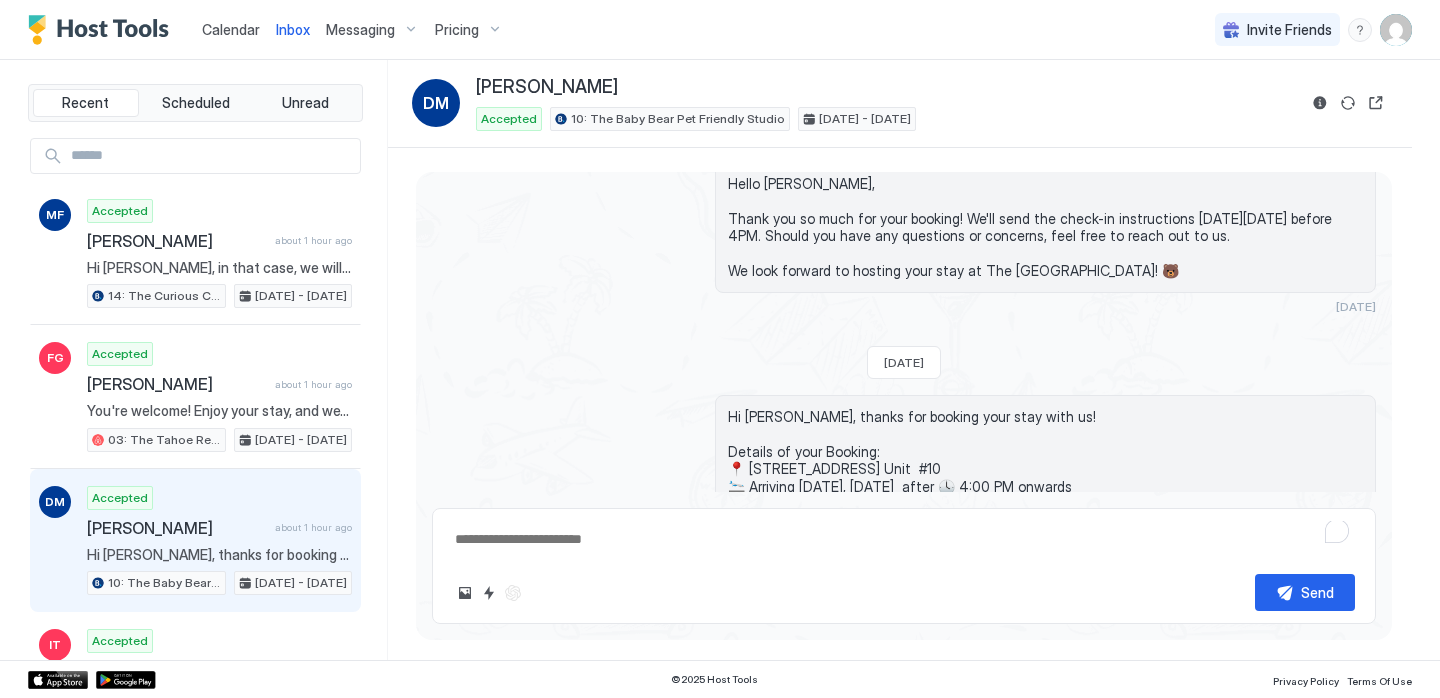 drag, startPoint x: 848, startPoint y: 450, endPoint x: 724, endPoint y: 417, distance: 128.31601 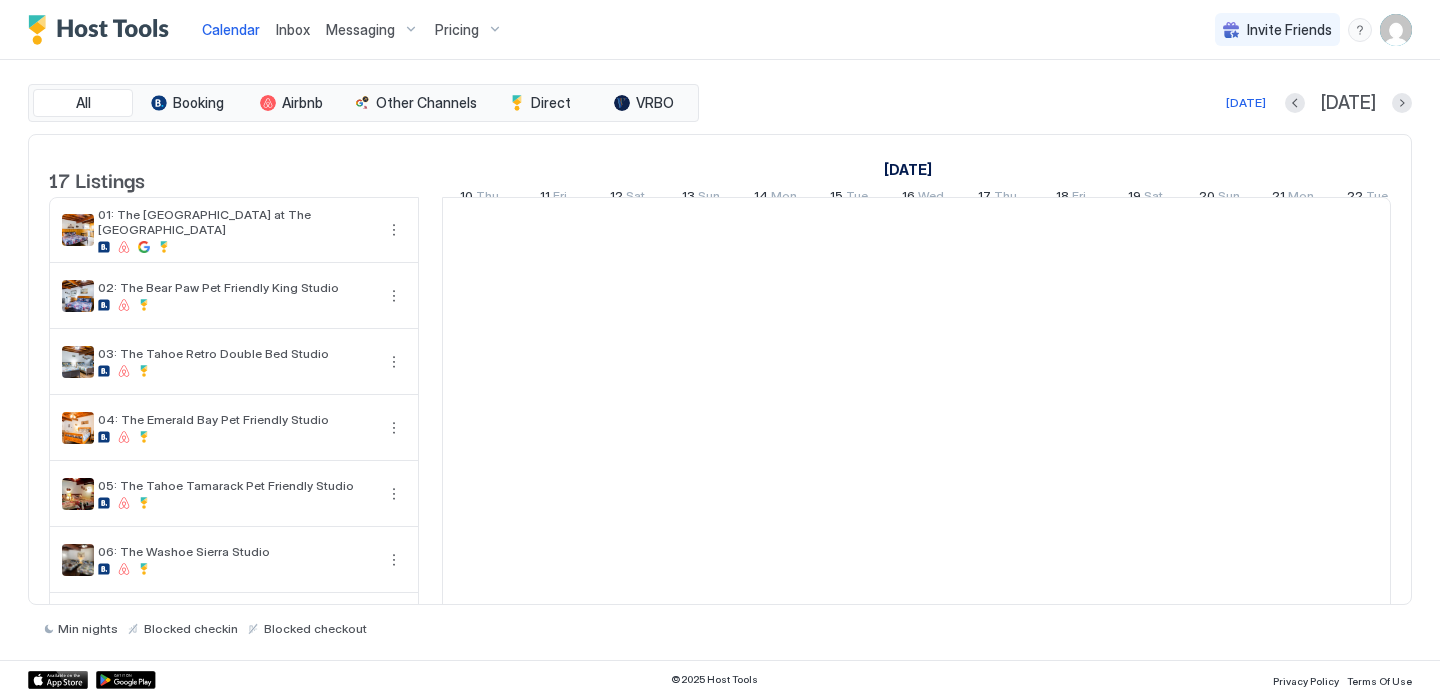 scroll, scrollTop: 0, scrollLeft: 1111, axis: horizontal 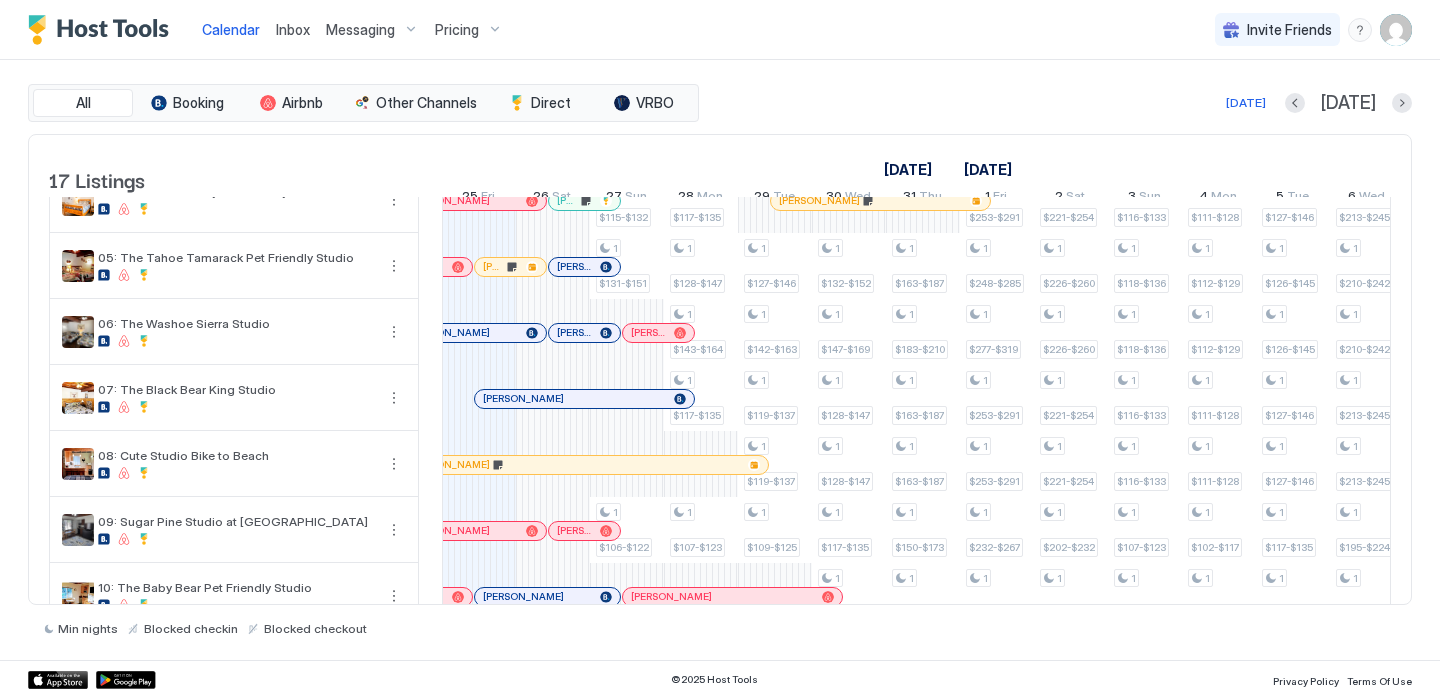 click on "[PERSON_NAME] [PERSON_NAME]" at bounding box center [584, 333] 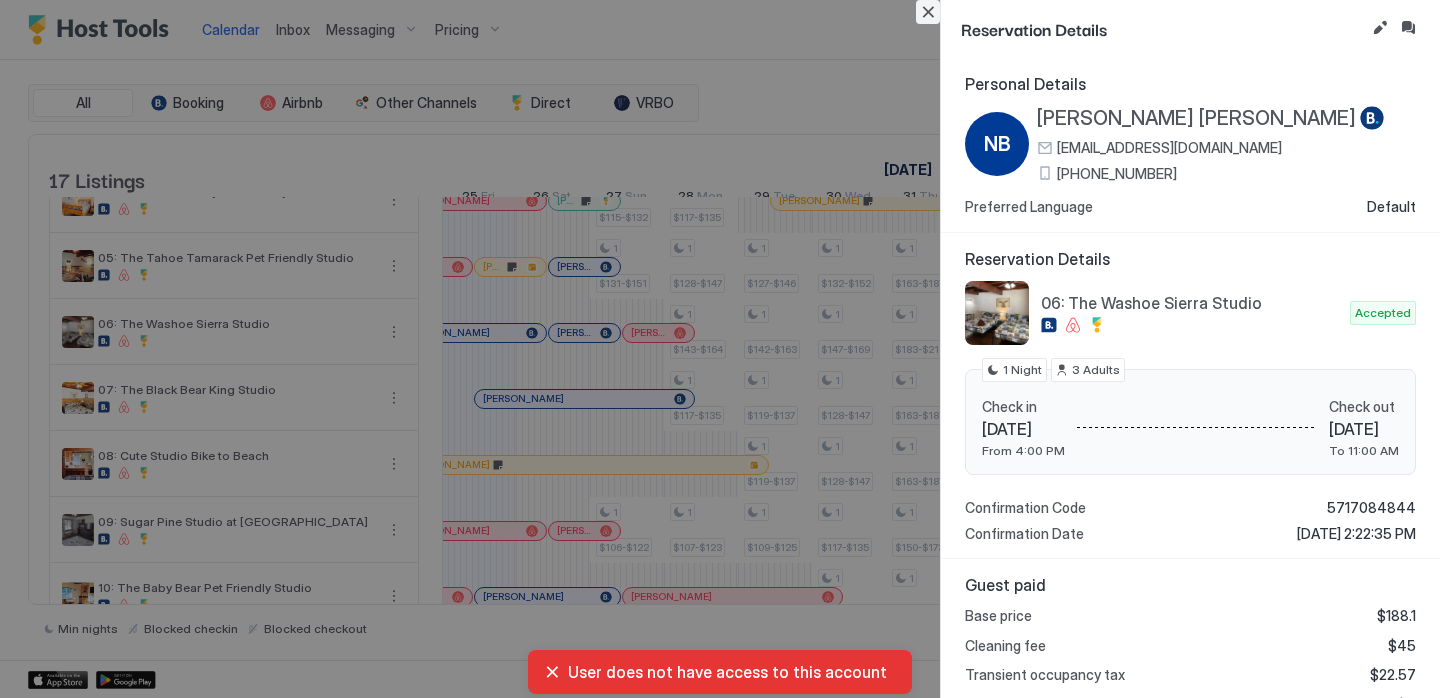 click at bounding box center [928, 12] 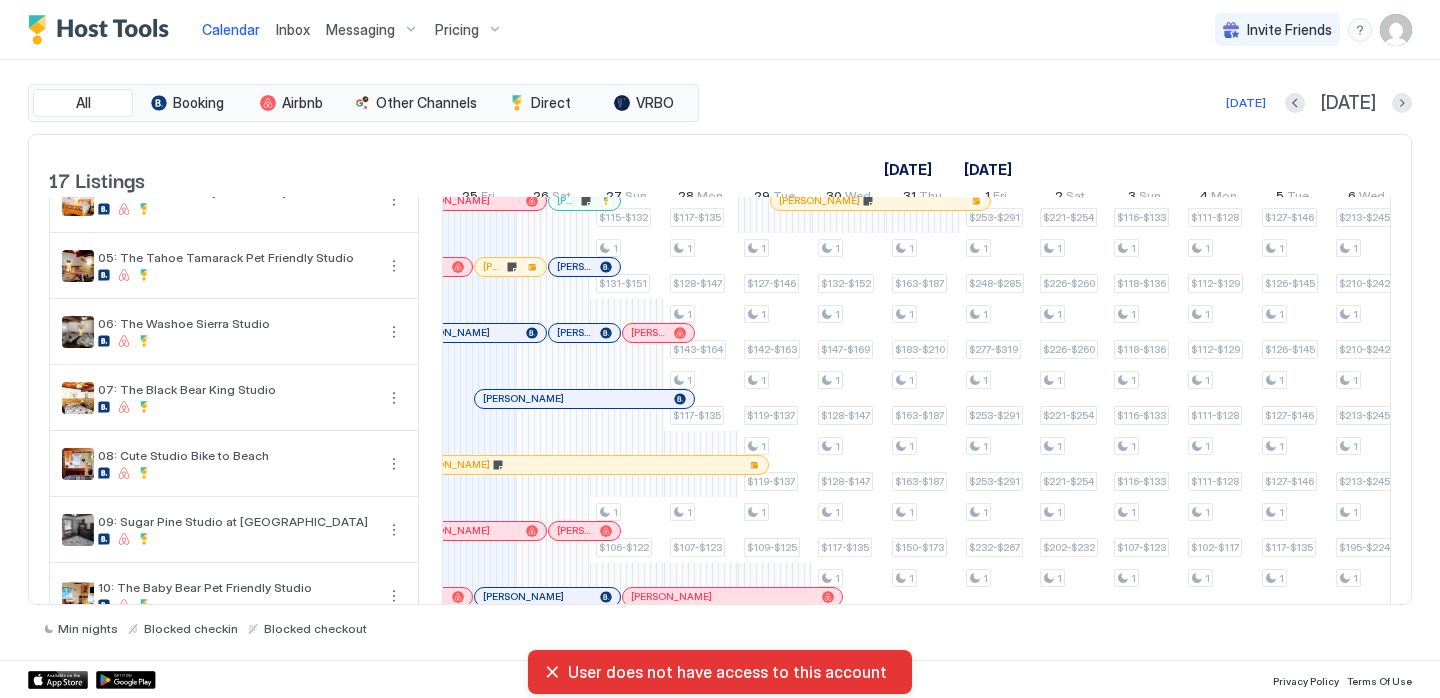 click on "[PERSON_NAME]" at bounding box center [584, 267] 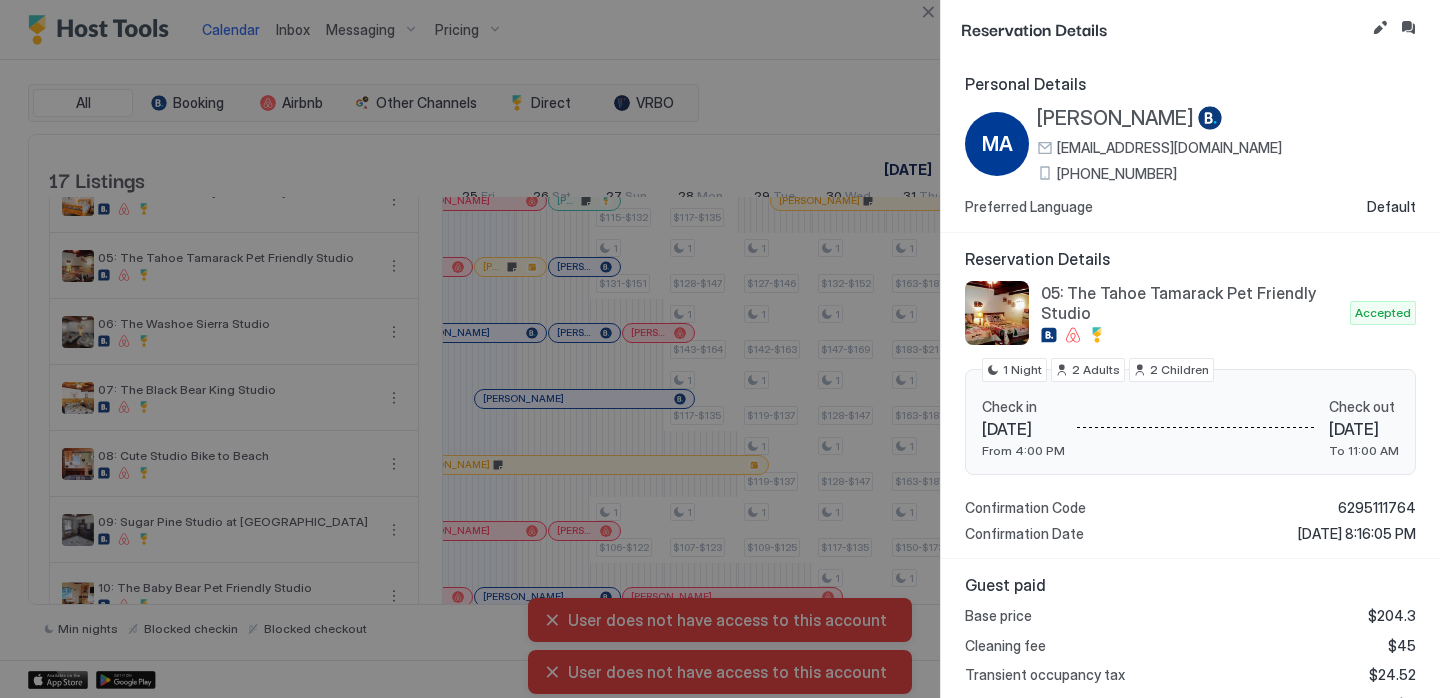 click on "[PHONE_NUMBER]" at bounding box center [1117, 174] 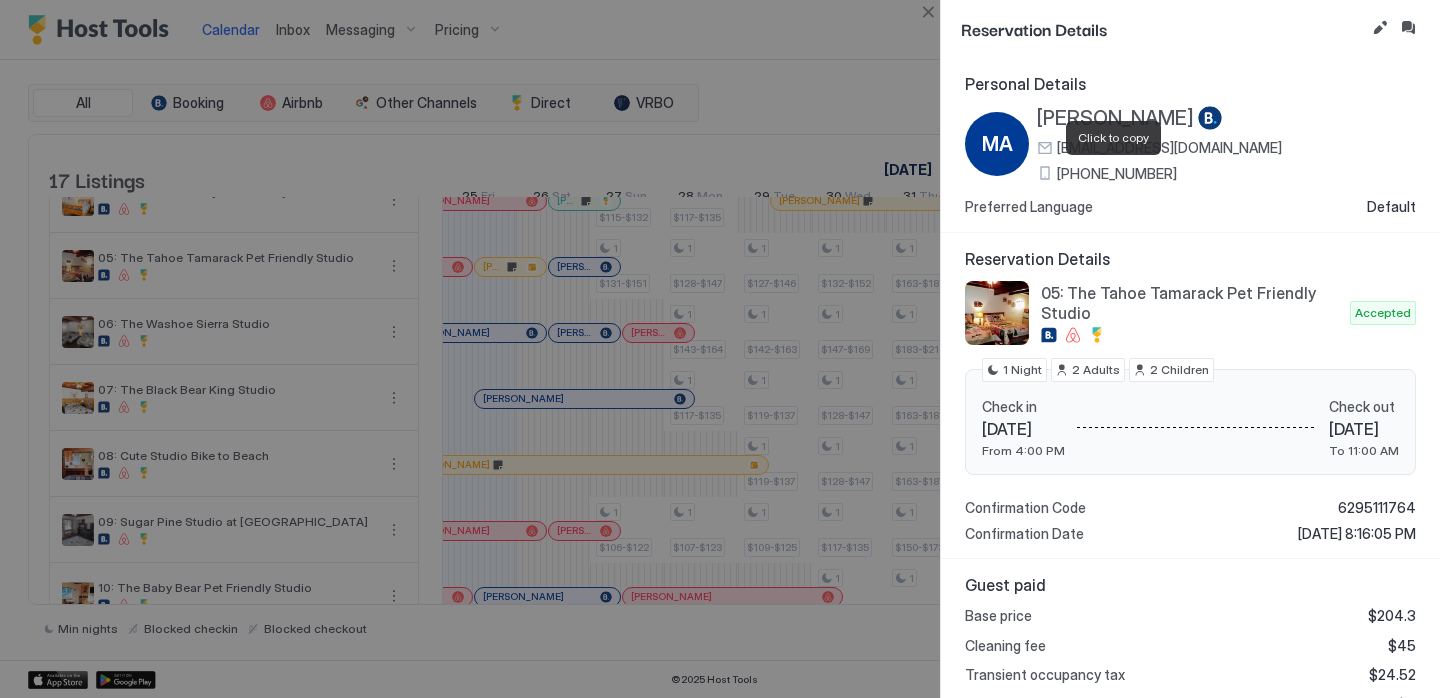 click at bounding box center [928, 12] 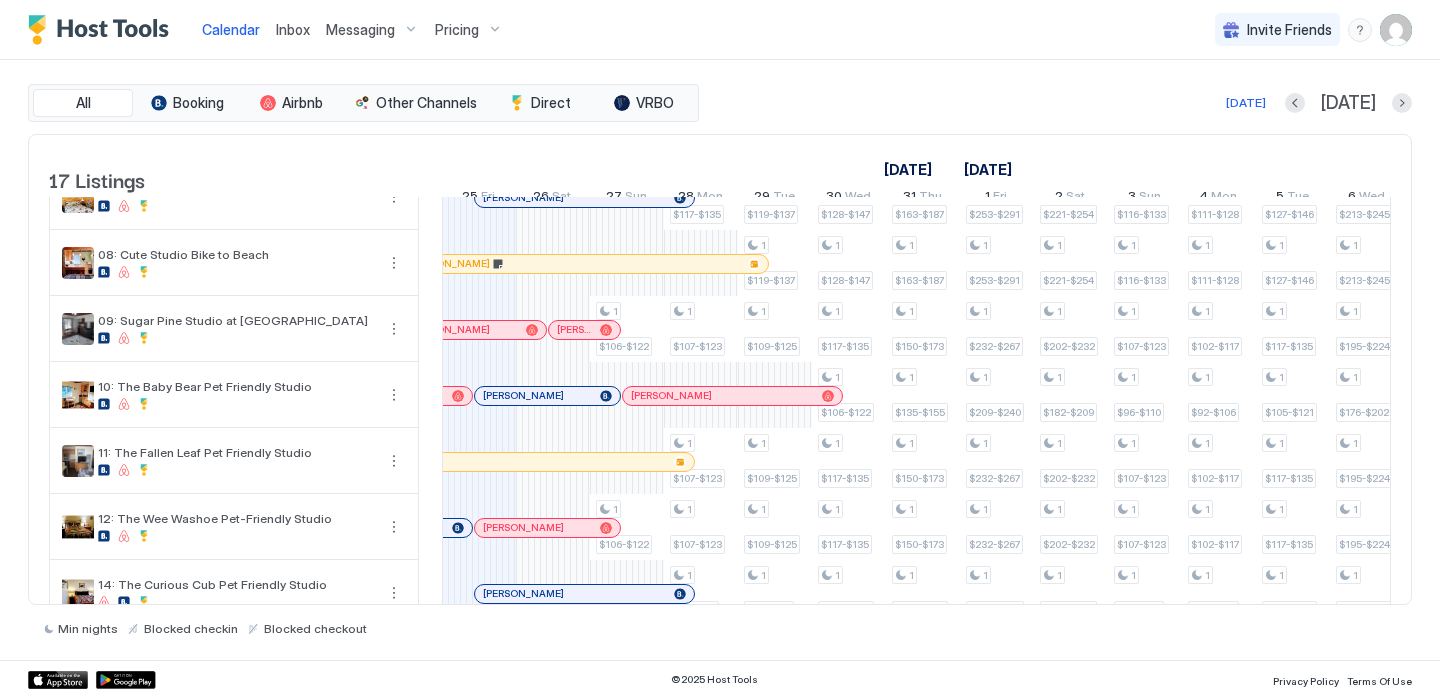 scroll, scrollTop: 732, scrollLeft: 0, axis: vertical 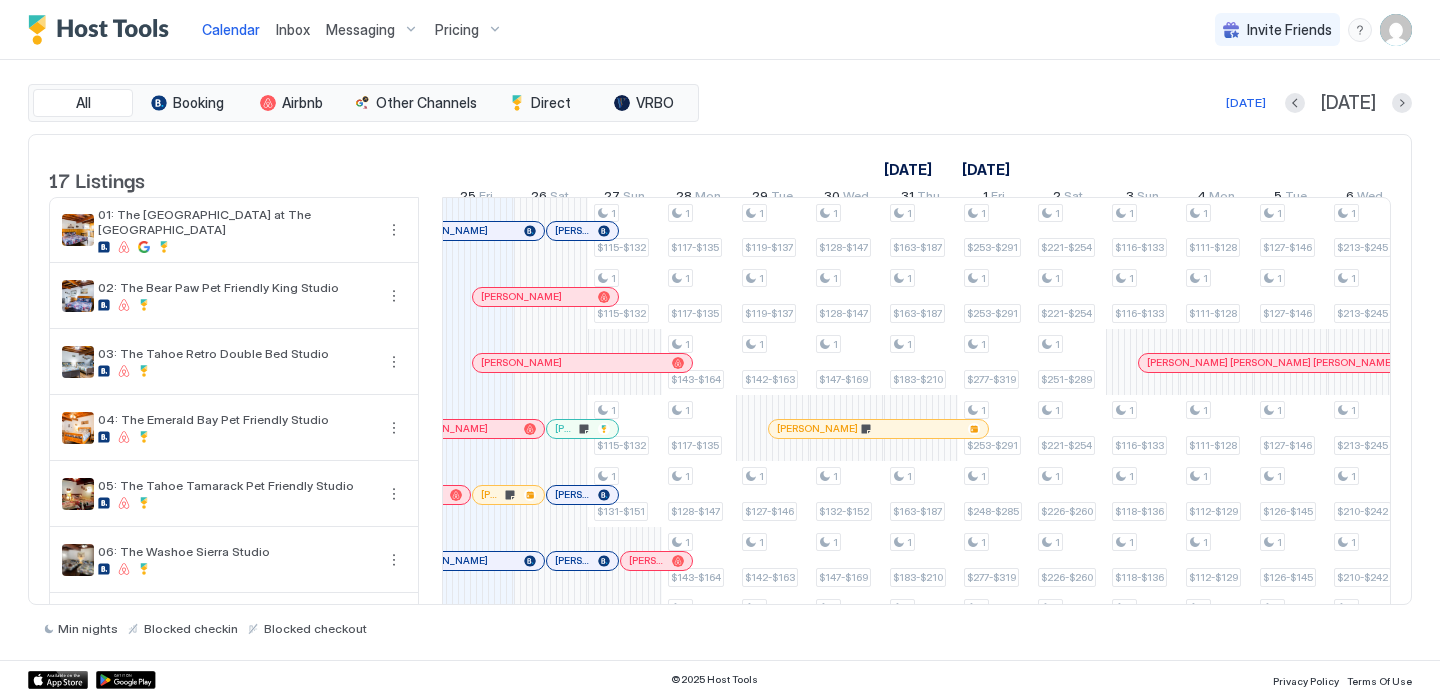 click on "Inbox" at bounding box center [293, 29] 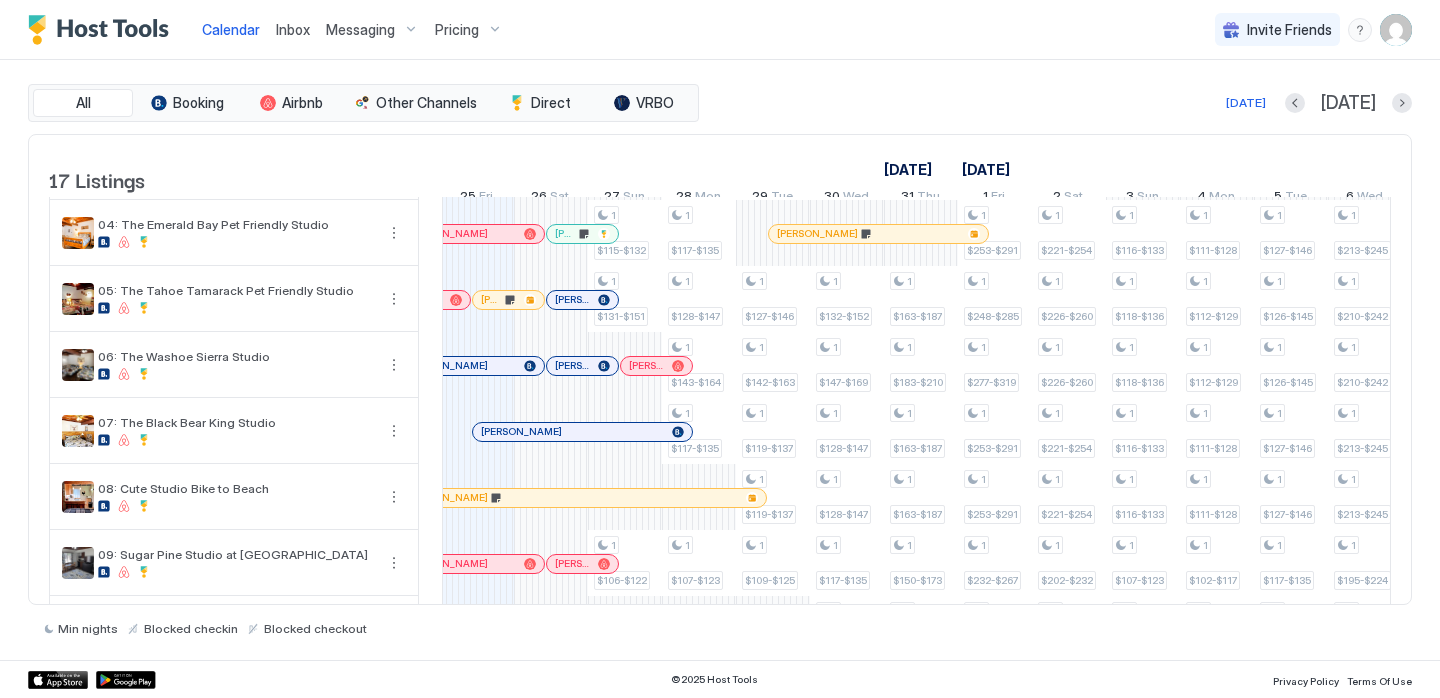 scroll, scrollTop: 0, scrollLeft: 0, axis: both 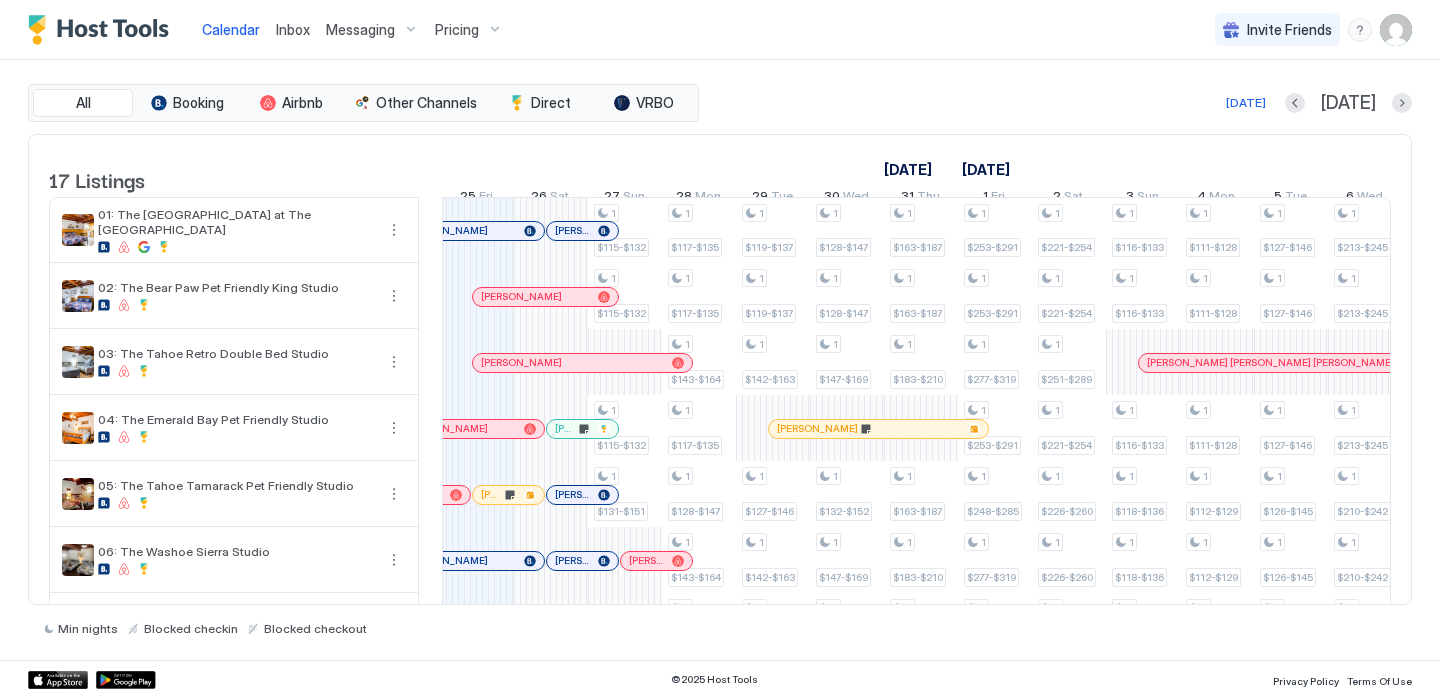 click on "Inbox" at bounding box center [293, 29] 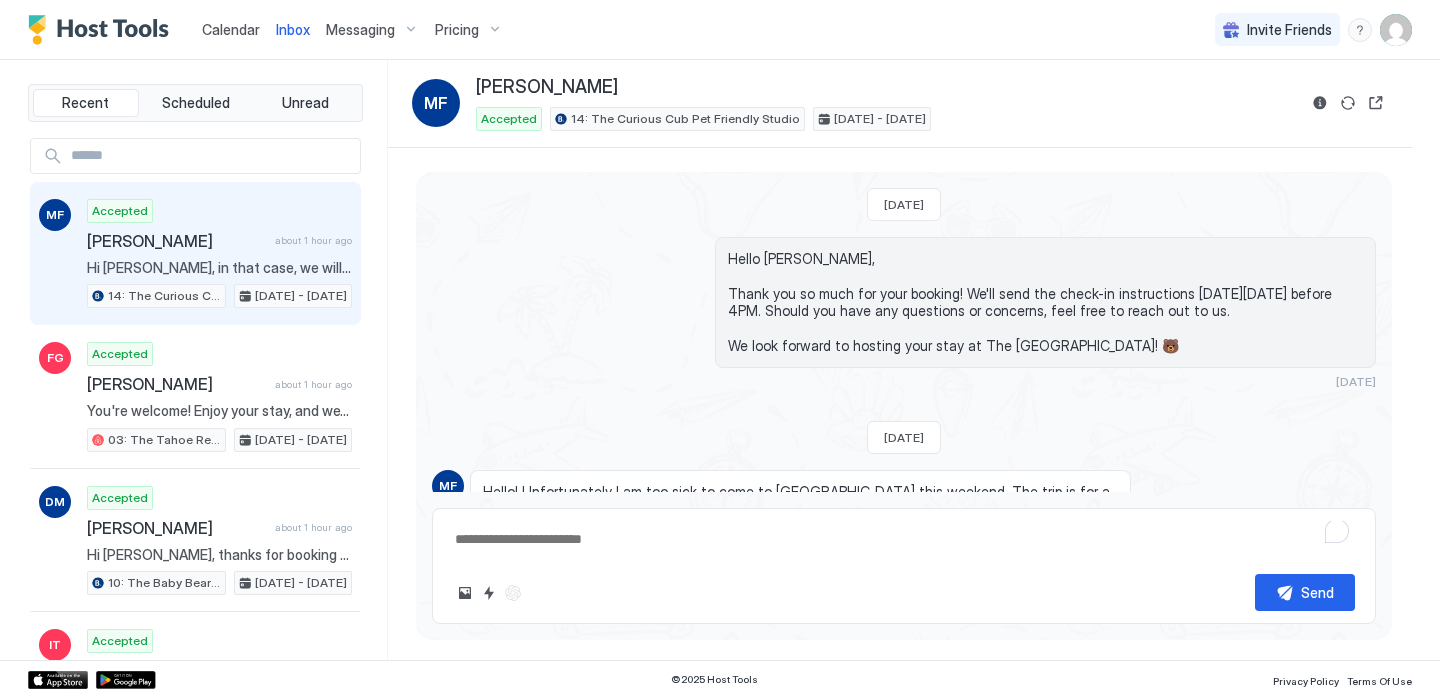 scroll, scrollTop: 672, scrollLeft: 0, axis: vertical 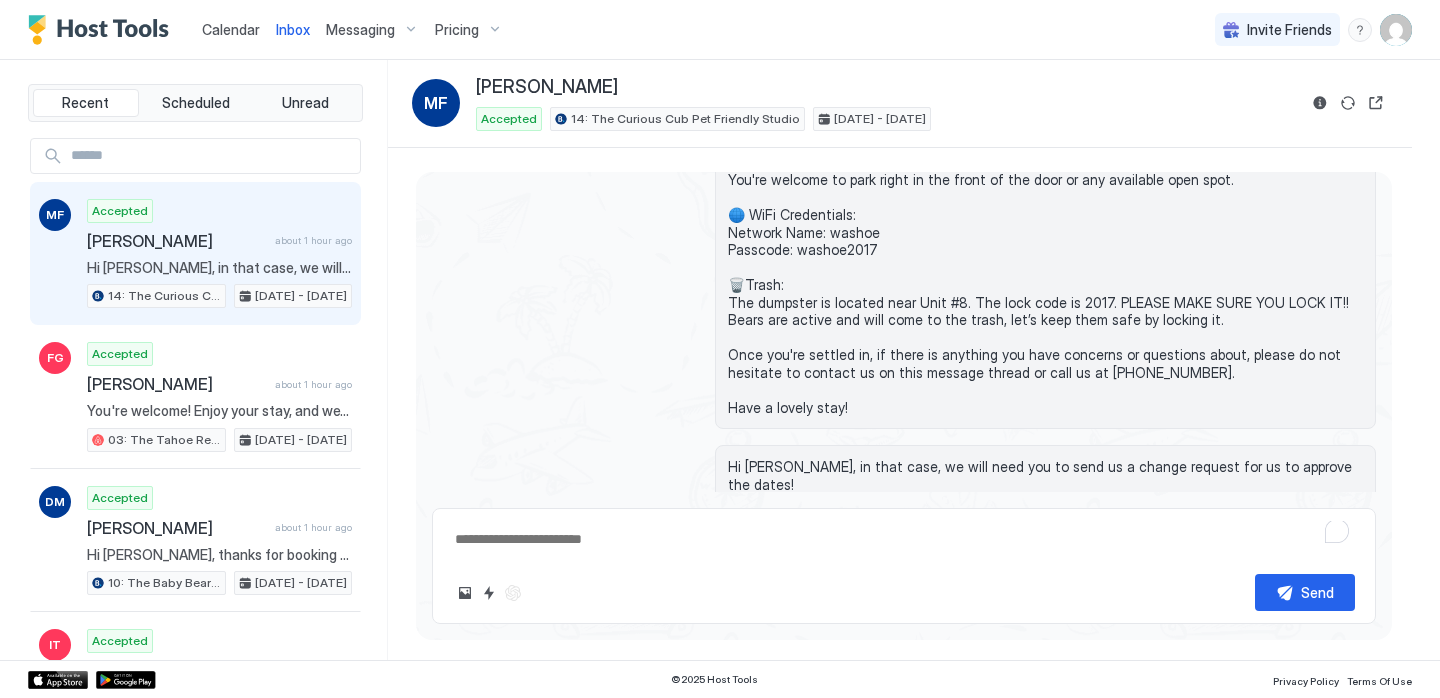 click on "Calendar" at bounding box center (231, 29) 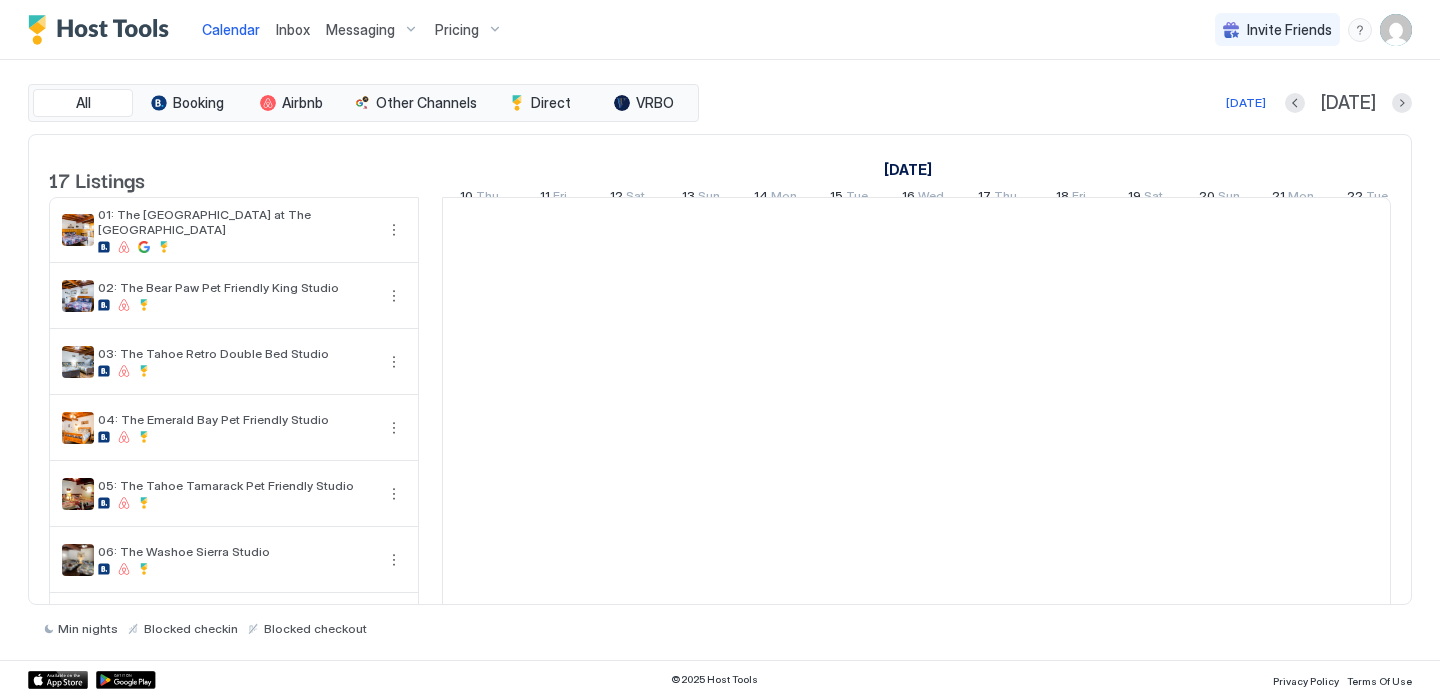 scroll, scrollTop: 0, scrollLeft: 1111, axis: horizontal 